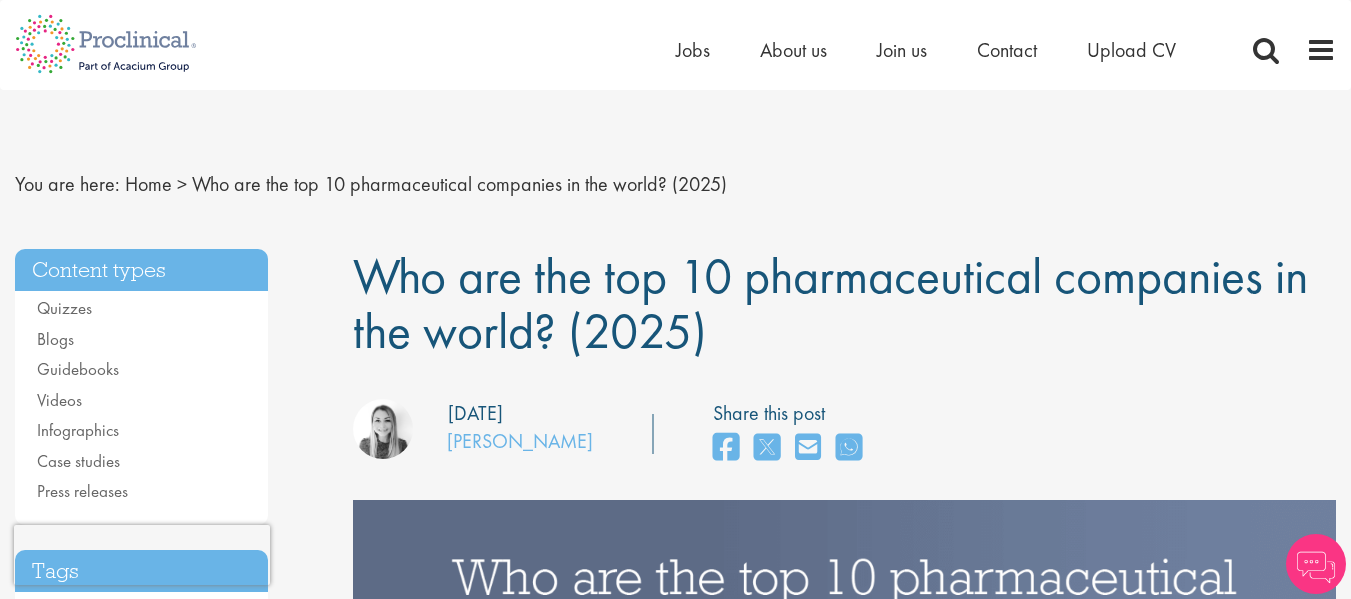 scroll, scrollTop: 818, scrollLeft: 0, axis: vertical 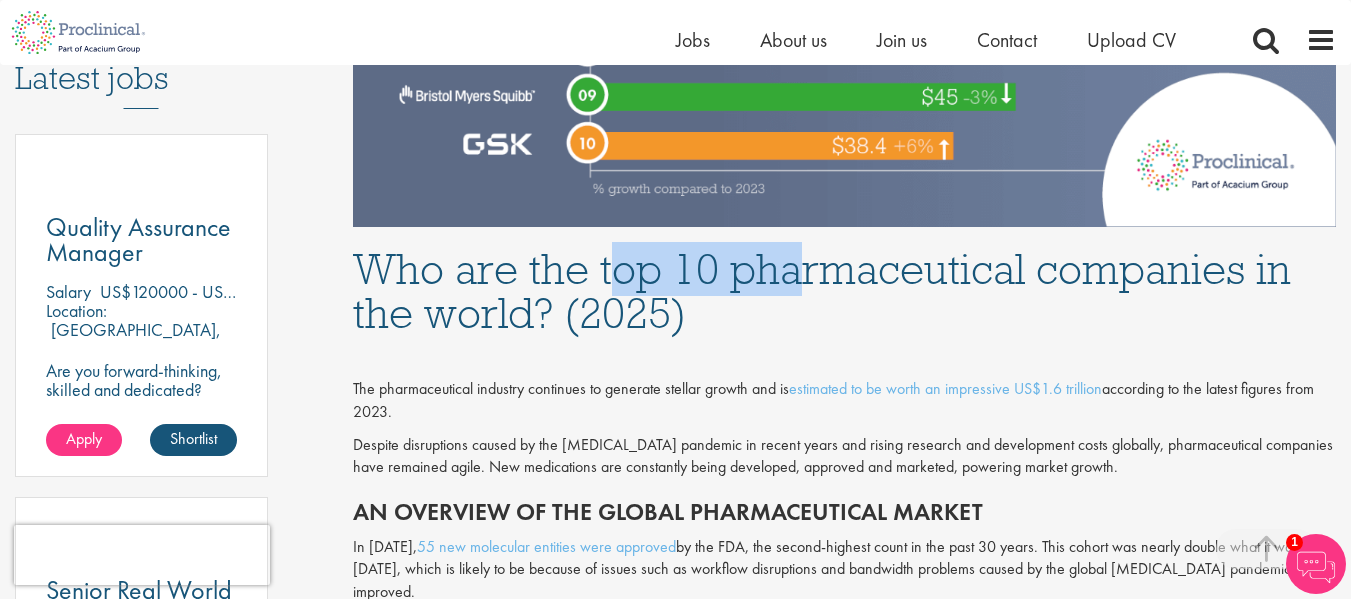 drag, startPoint x: 606, startPoint y: 258, endPoint x: 831, endPoint y: 269, distance: 225.26872 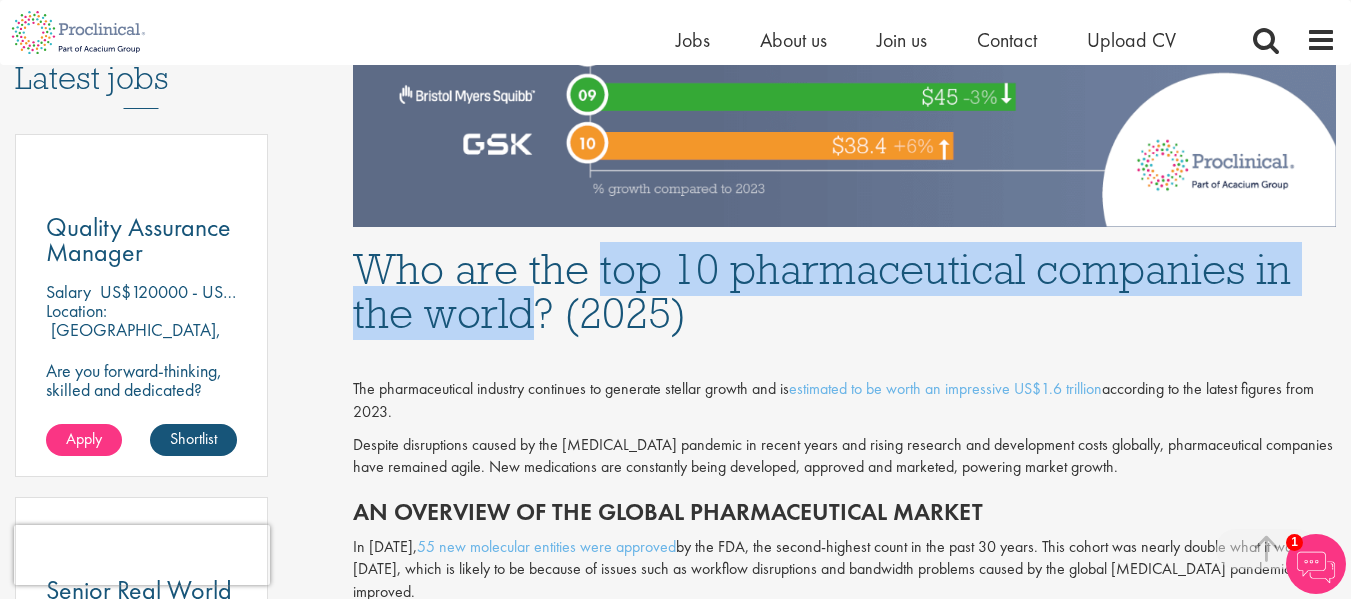 drag, startPoint x: 595, startPoint y: 267, endPoint x: 535, endPoint y: 318, distance: 78.74643 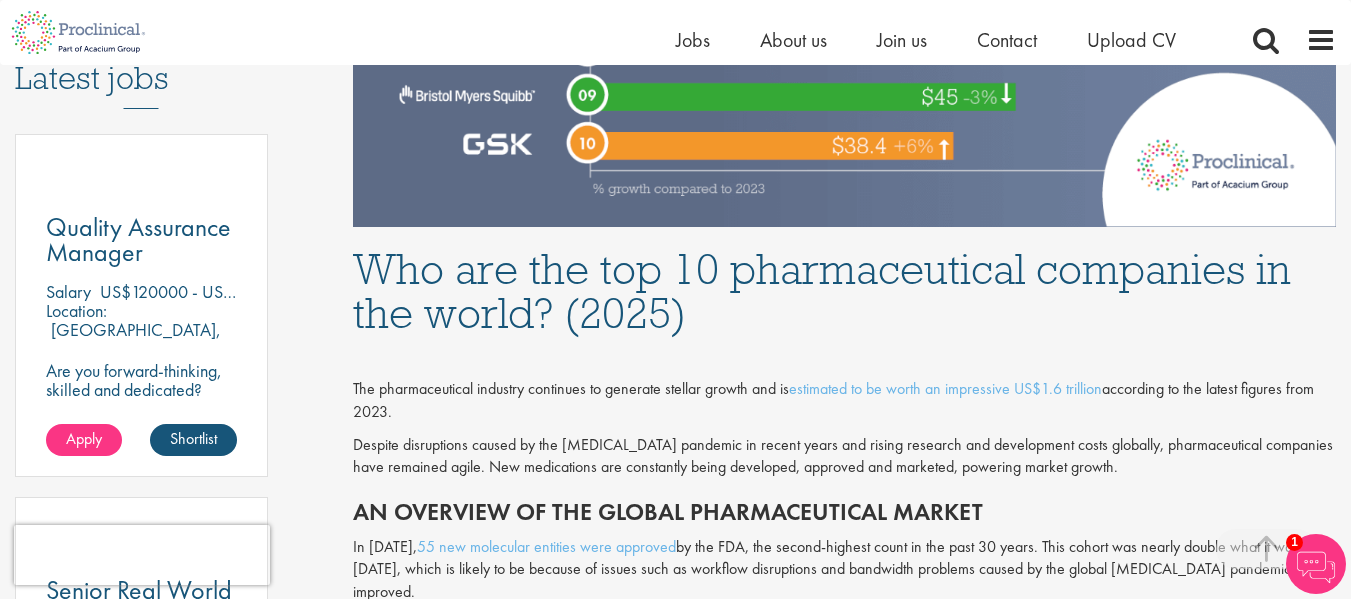 click at bounding box center [844, 356] 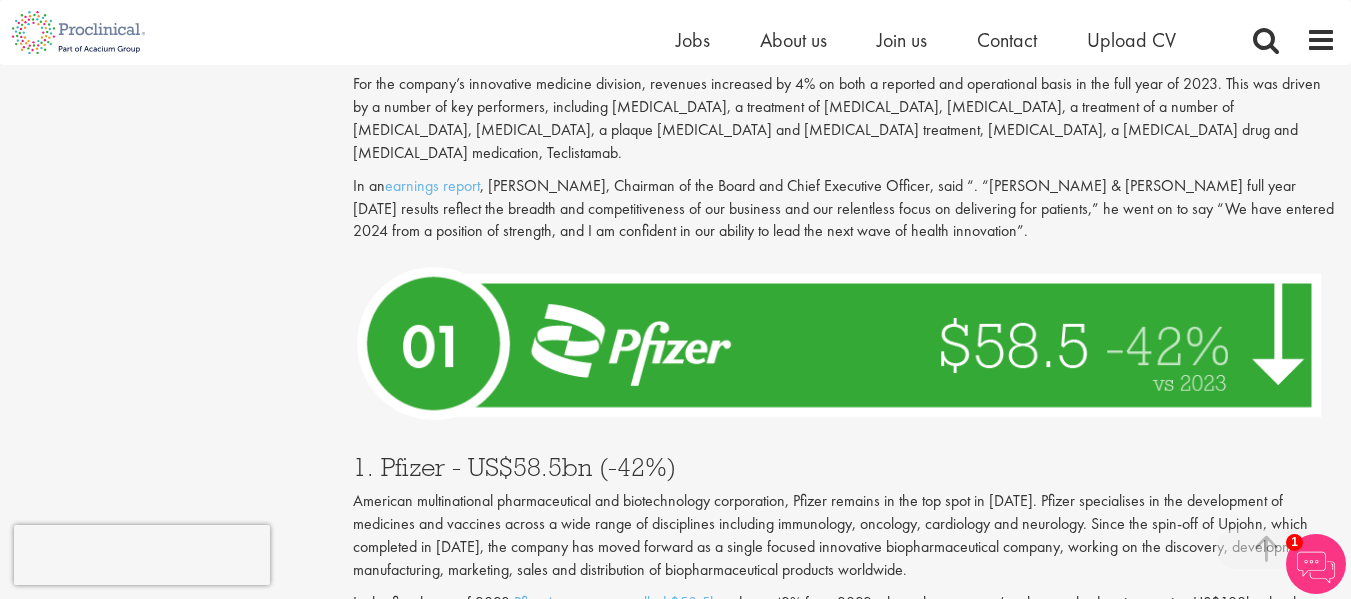 scroll, scrollTop: 6768, scrollLeft: 0, axis: vertical 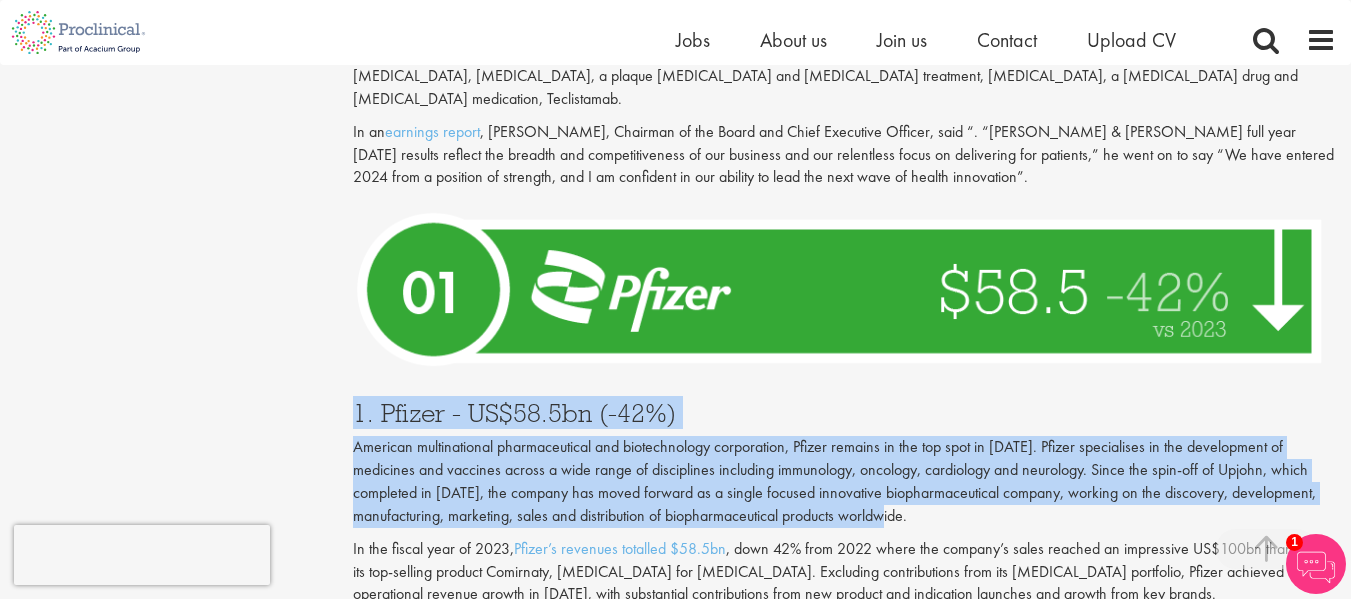 drag, startPoint x: 343, startPoint y: 288, endPoint x: 937, endPoint y: 396, distance: 603.73834 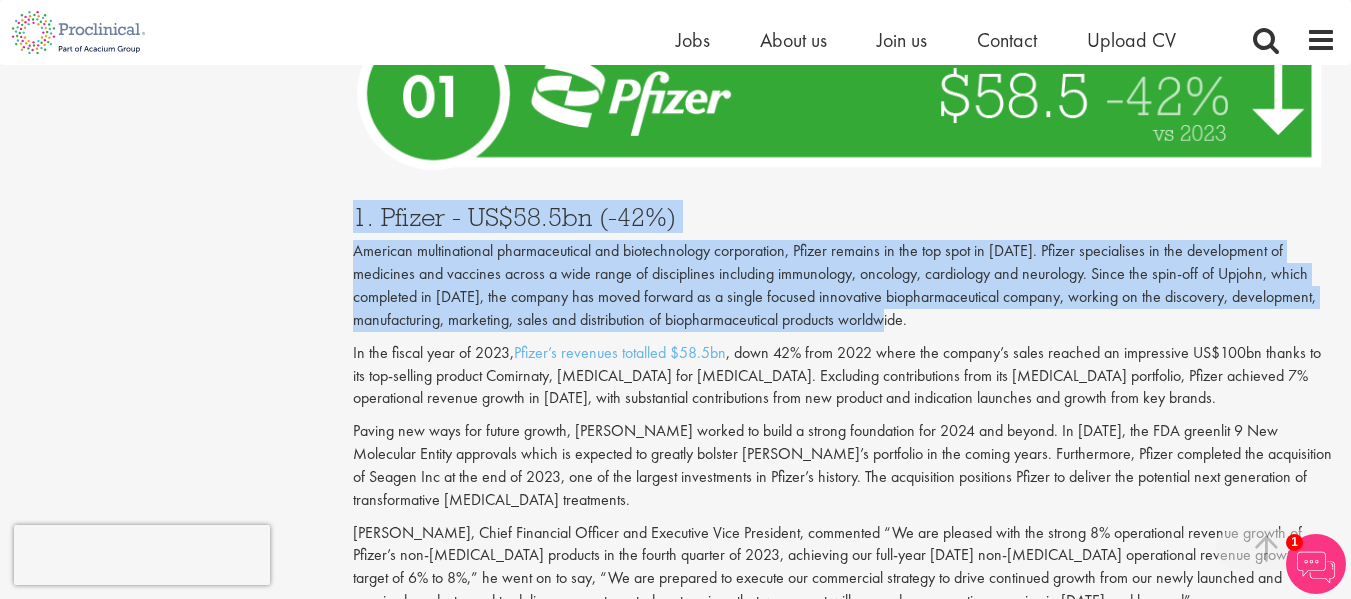 scroll, scrollTop: 7168, scrollLeft: 0, axis: vertical 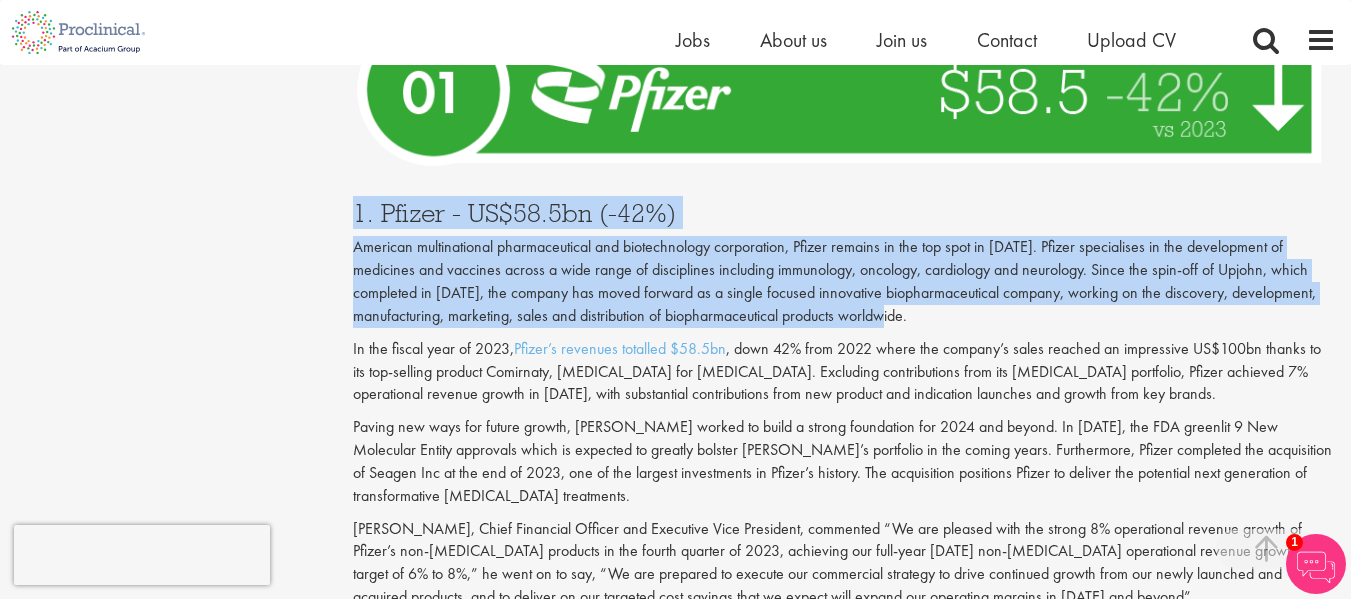copy on "1. Pfizer - US$58.5bn (-42%)
American multinational pharmaceutical and biotechnology corporation, Pfizer remains in the top spot in 2025. Pfizer specialises in the development of medicines and vaccines across a wide range of disciplines including immunology, oncology, cardiology and neurology. Since the spin-off of Upjohn, which completed in 2020, the company has moved forward as a single focused innovative biopharmaceutical company, working on the discovery, development, manufacturing, marketing, sales and distribution of biopharmaceutical products worldwide." 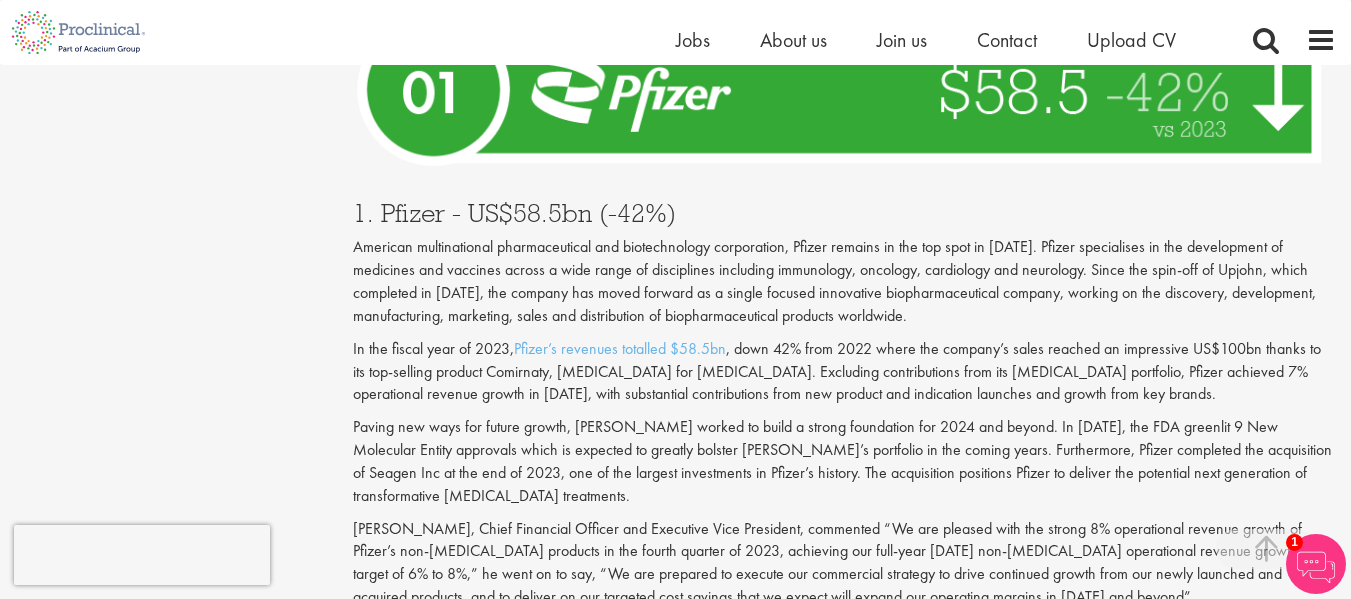 click on "[PERSON_NAME], Chief Financial Officer and Executive Vice President, commented “We are pleased with the strong 8% operational revenue growth of Pfizer’s non-[MEDICAL_DATA] products in the fourth quarter of 2023, achieving our full-year [DATE] non-[MEDICAL_DATA] operational revenue growth target of 6% to 8%,” he went on to say, “We are prepared to execute our commercial strategy to drive continued growth from our newly launched and acquired products, and to deliver on our targeted cost savings that we expect will expand our operating margins in [DATE] and beyond”." at bounding box center [844, 563] 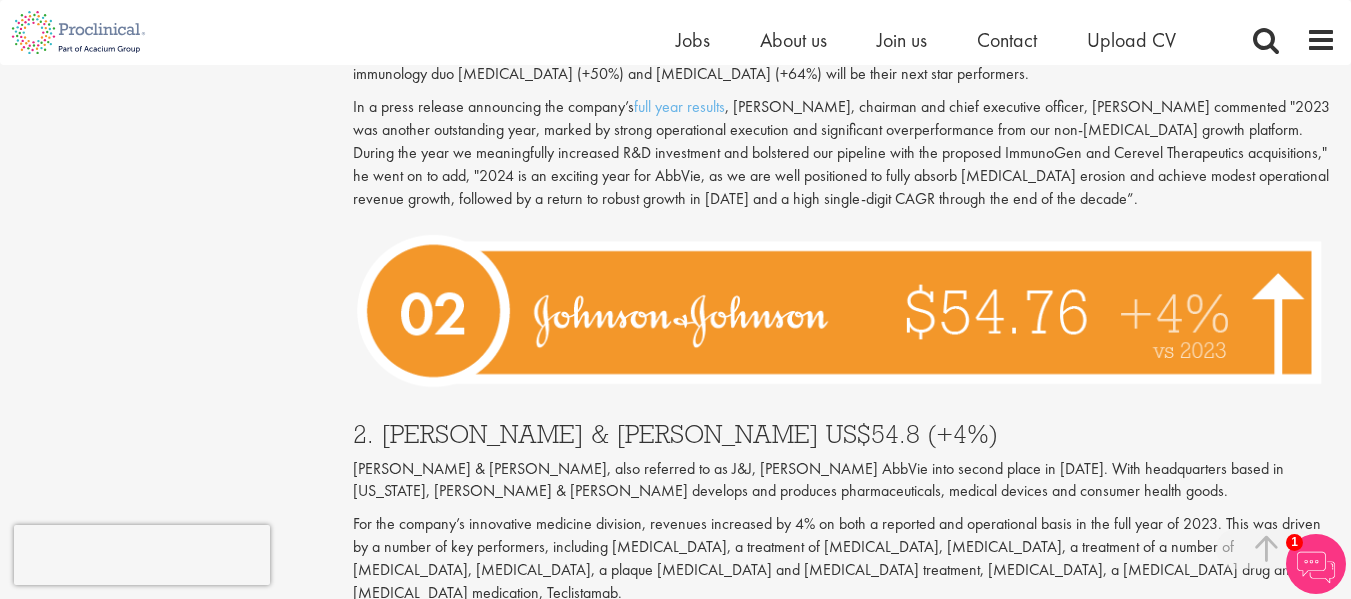 scroll, scrollTop: 6468, scrollLeft: 0, axis: vertical 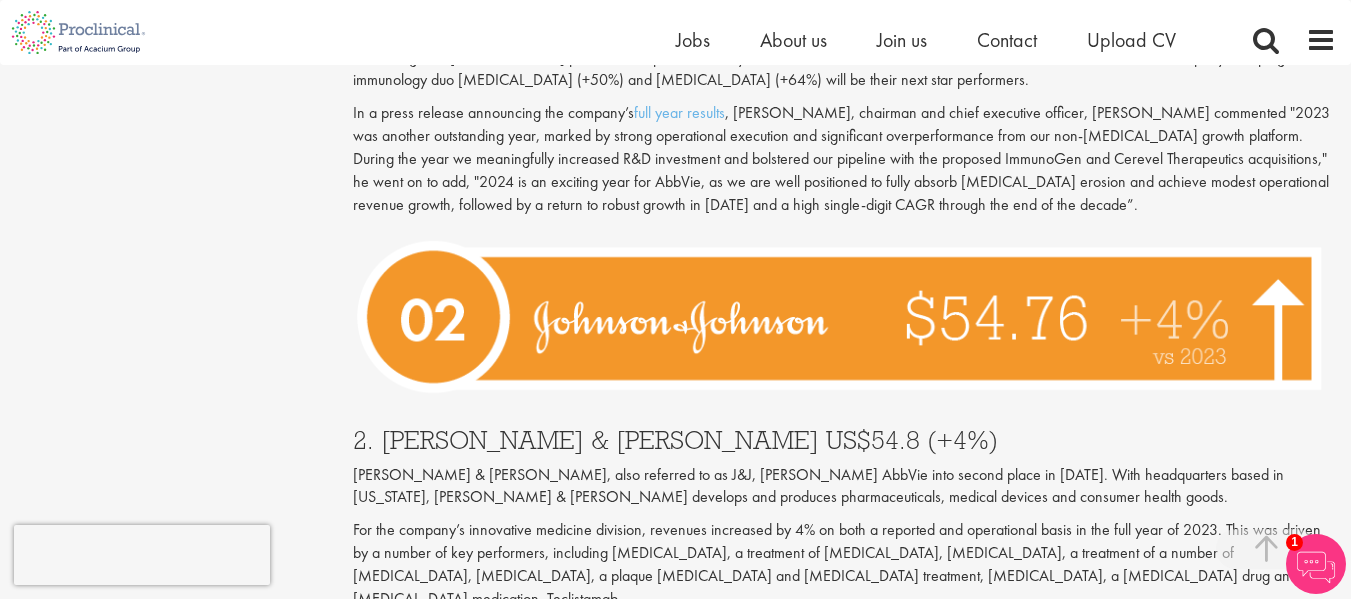 click at bounding box center (844, 317) 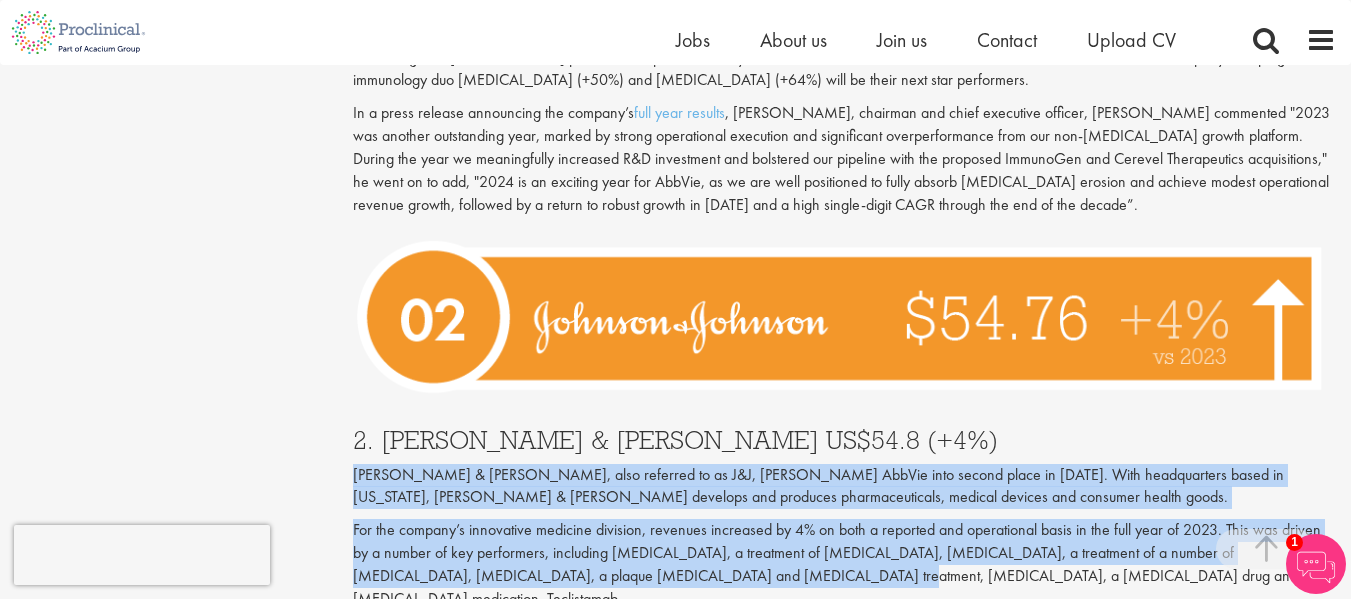 scroll, scrollTop: 6568, scrollLeft: 0, axis: vertical 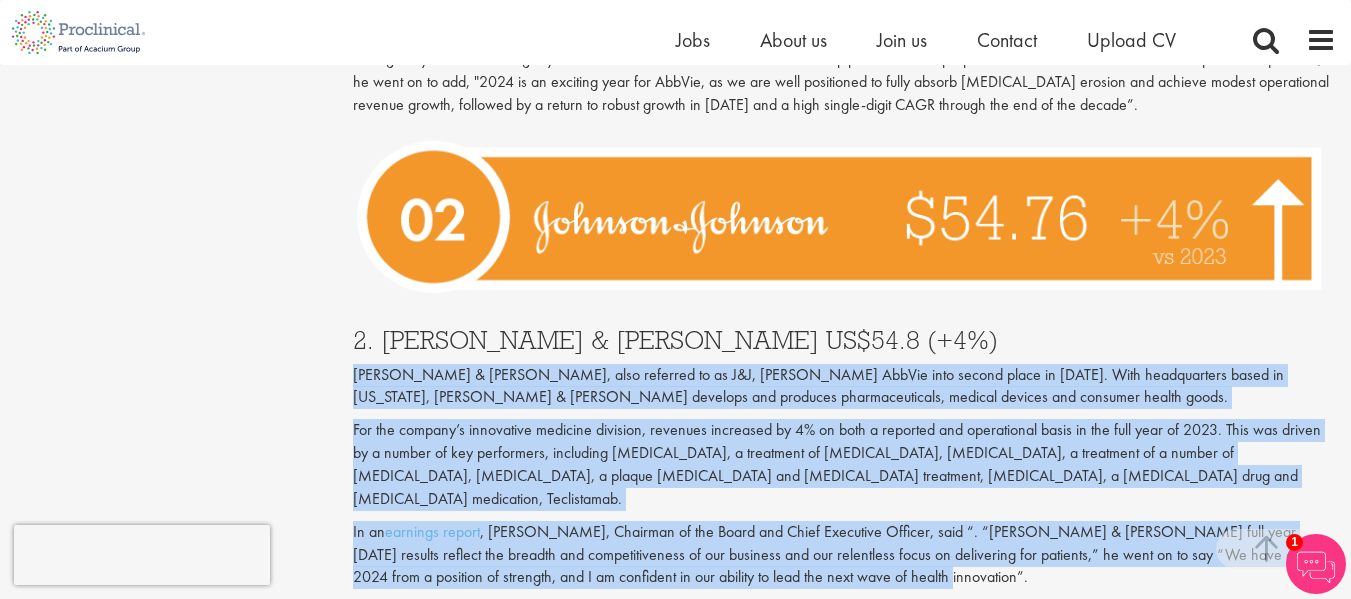 drag, startPoint x: 354, startPoint y: 379, endPoint x: 921, endPoint y: 455, distance: 572.0708 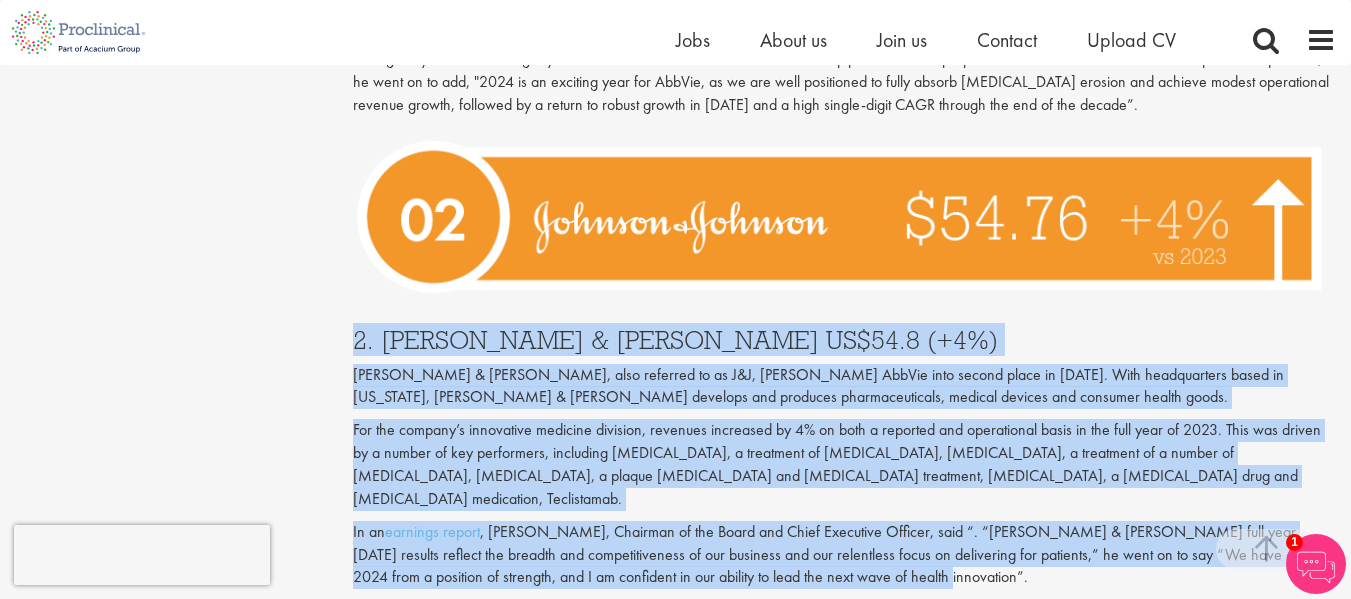 drag, startPoint x: 342, startPoint y: 227, endPoint x: 924, endPoint y: 466, distance: 629.1622 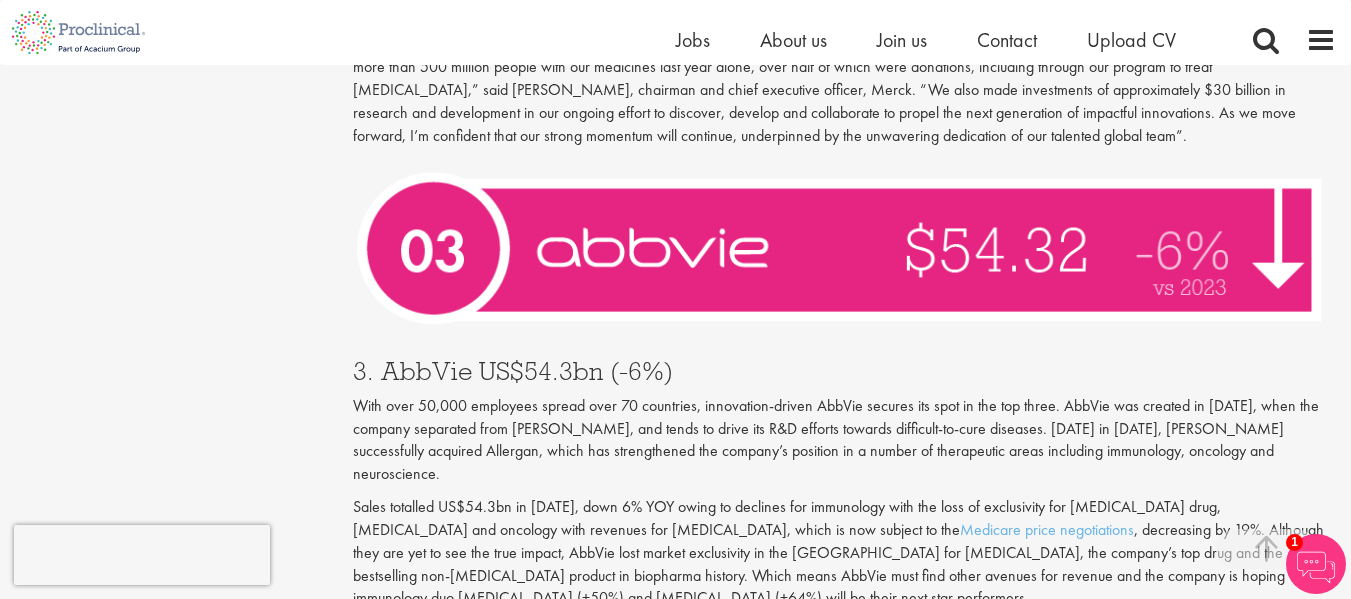 scroll, scrollTop: 5768, scrollLeft: 0, axis: vertical 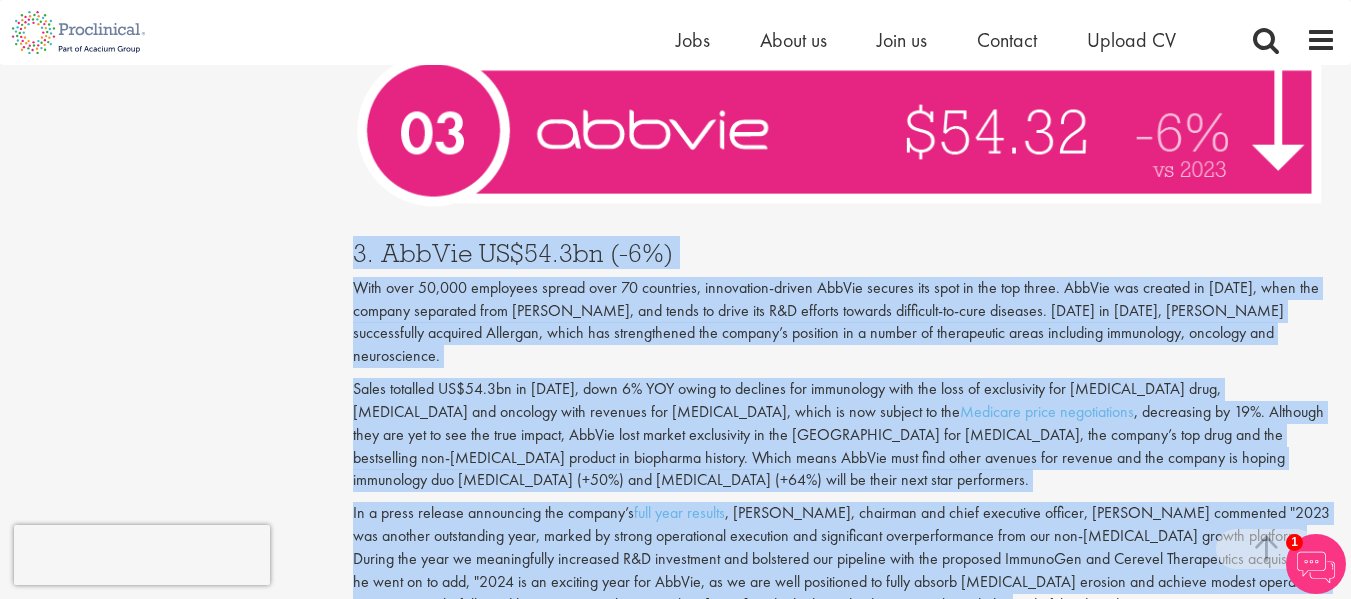 drag, startPoint x: 346, startPoint y: 201, endPoint x: 990, endPoint y: 524, distance: 720.4617 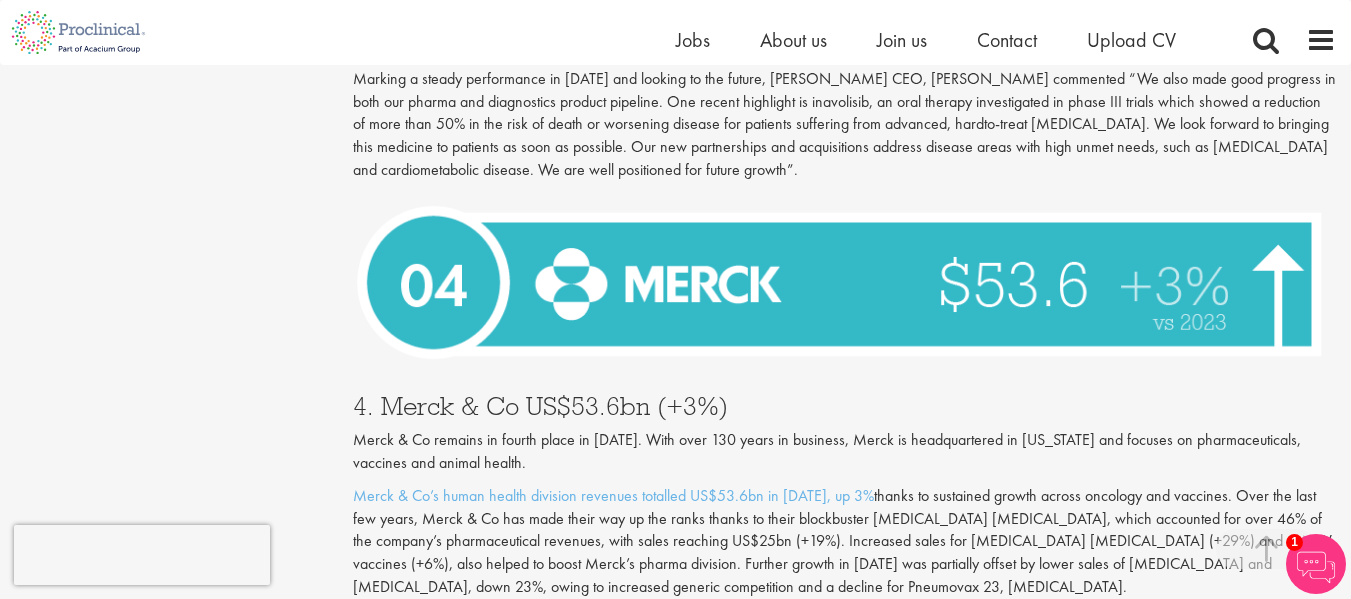 scroll, scrollTop: 5268, scrollLeft: 0, axis: vertical 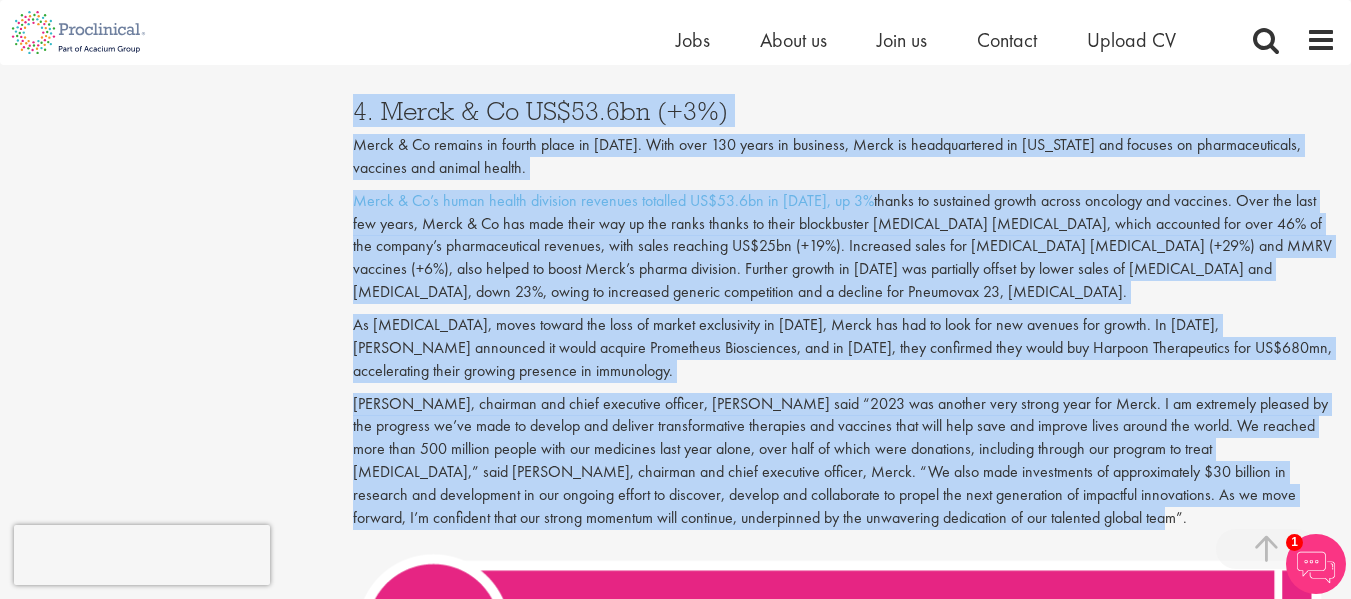 drag, startPoint x: 352, startPoint y: 265, endPoint x: 983, endPoint y: 462, distance: 661.03705 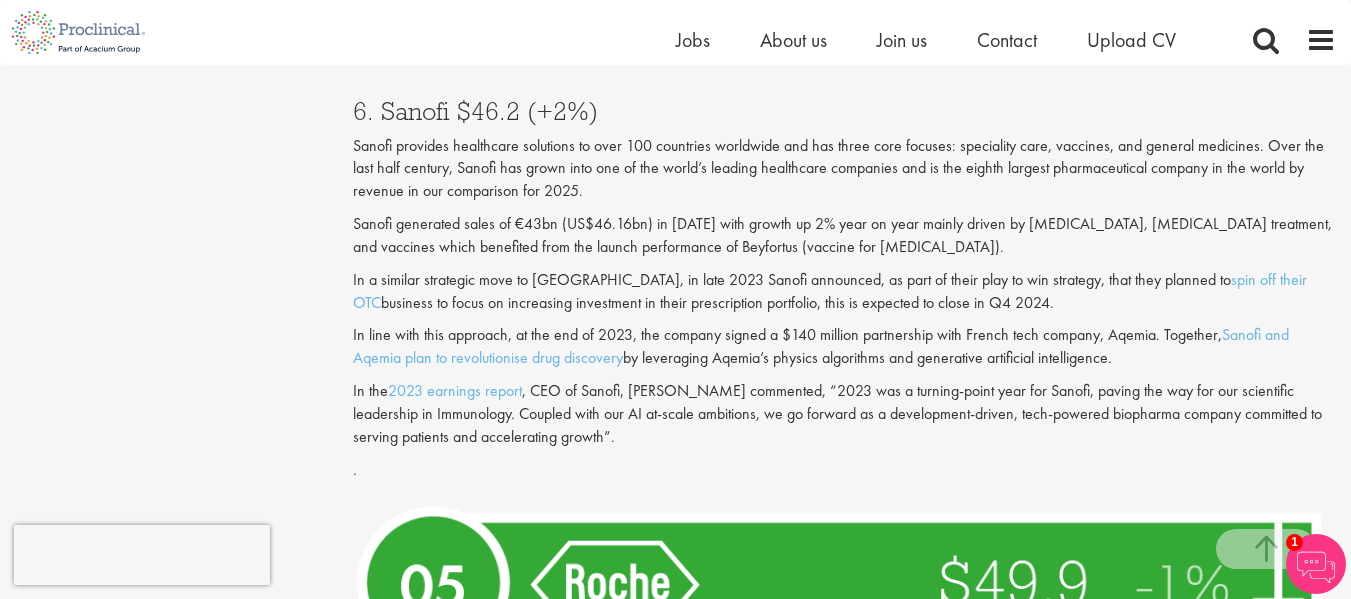 scroll, scrollTop: 4568, scrollLeft: 0, axis: vertical 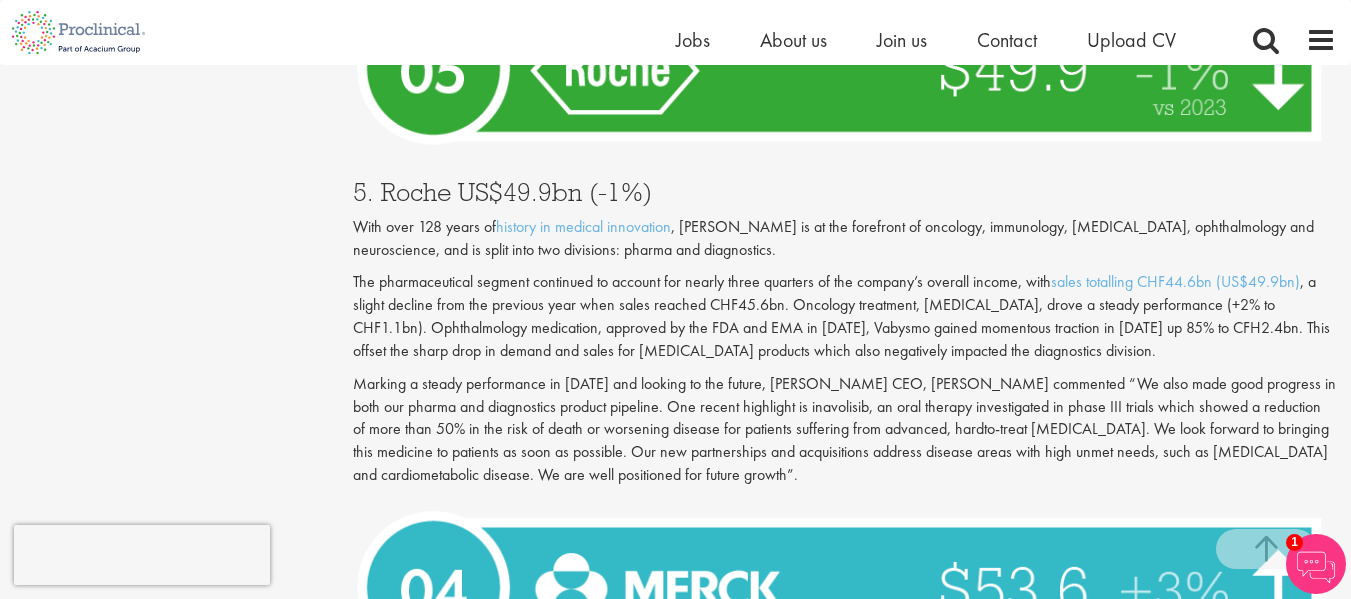 drag, startPoint x: 347, startPoint y: 145, endPoint x: 848, endPoint y: 448, distance: 585.4998 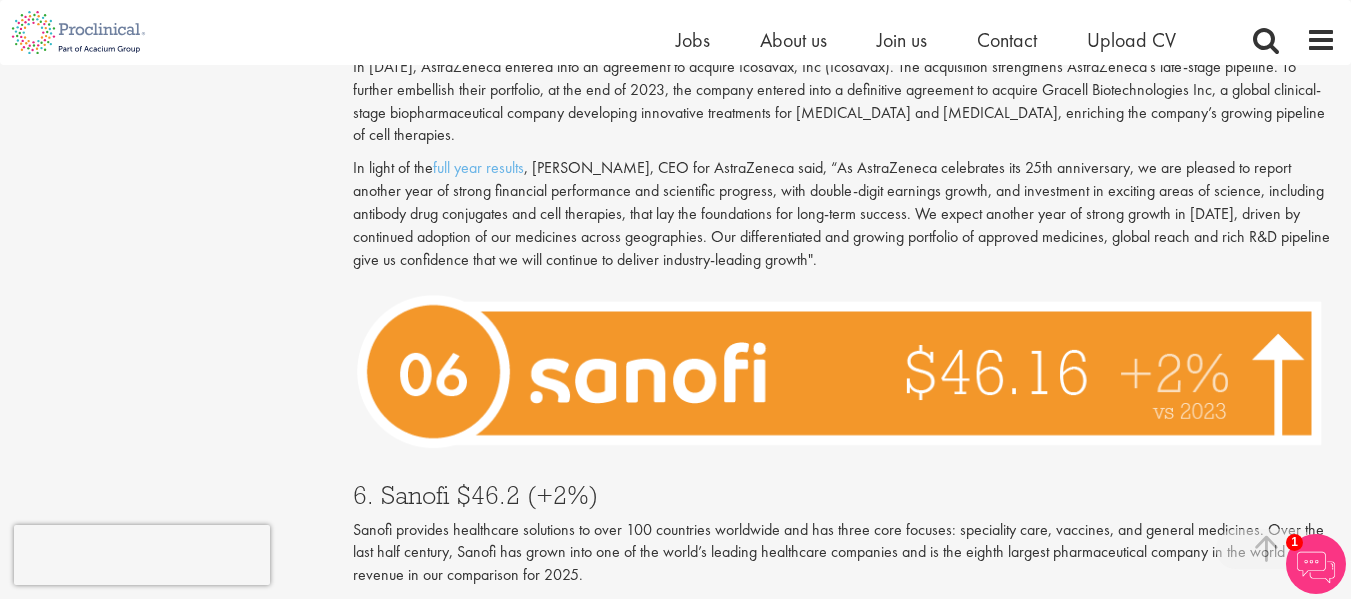 scroll, scrollTop: 4068, scrollLeft: 0, axis: vertical 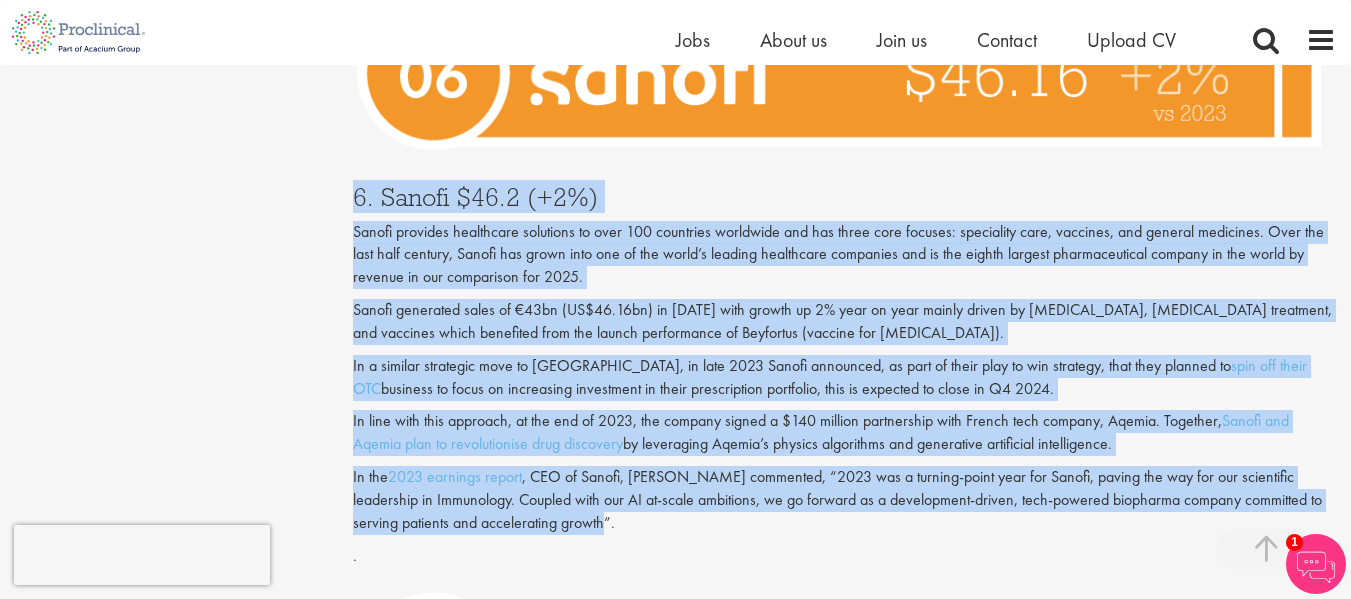 drag, startPoint x: 343, startPoint y: 148, endPoint x: 602, endPoint y: 478, distance: 419.5009 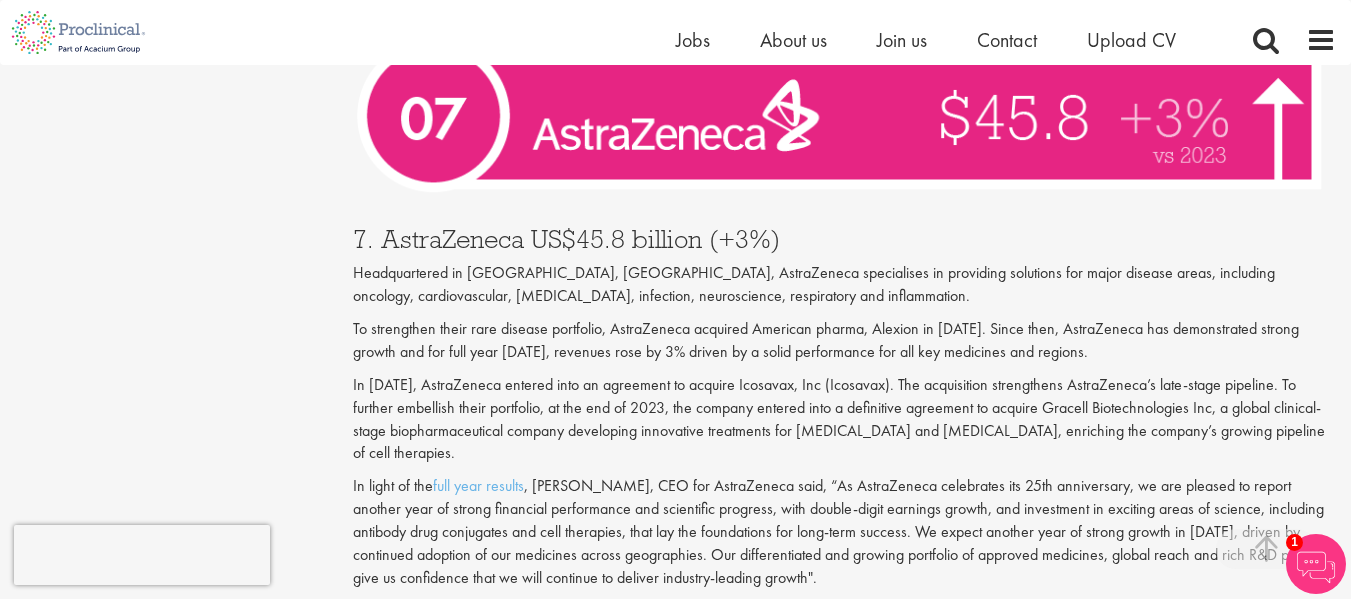 scroll, scrollTop: 3468, scrollLeft: 0, axis: vertical 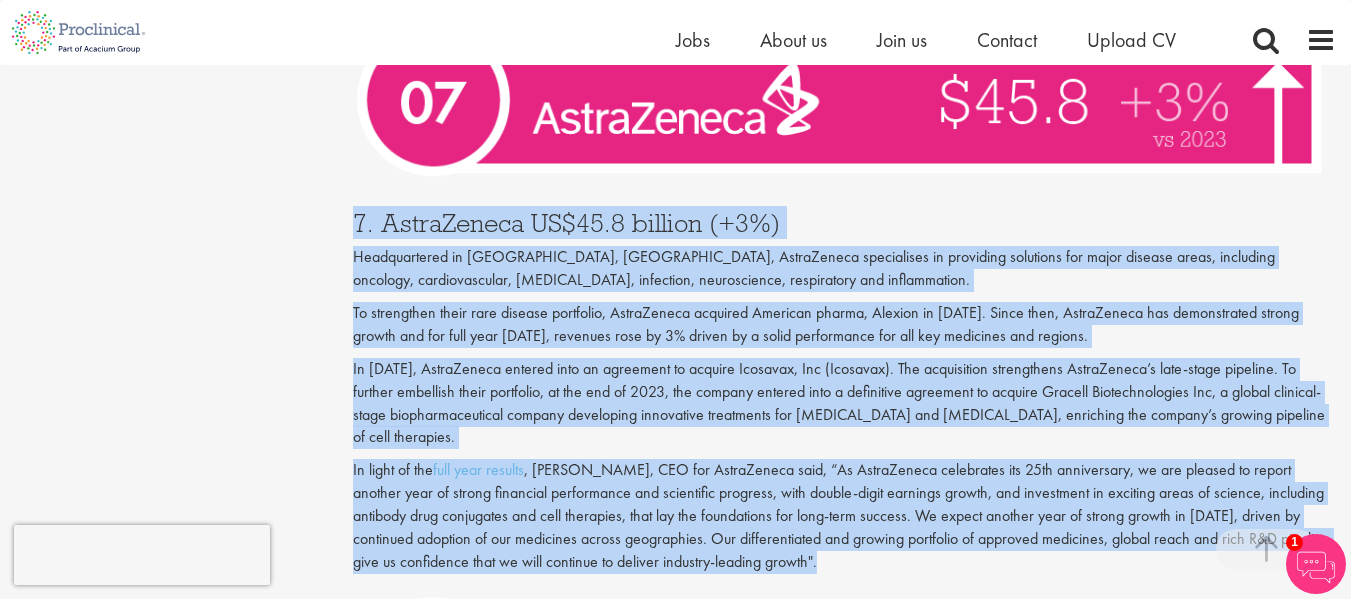 drag, startPoint x: 345, startPoint y: 168, endPoint x: 725, endPoint y: 573, distance: 555.3602 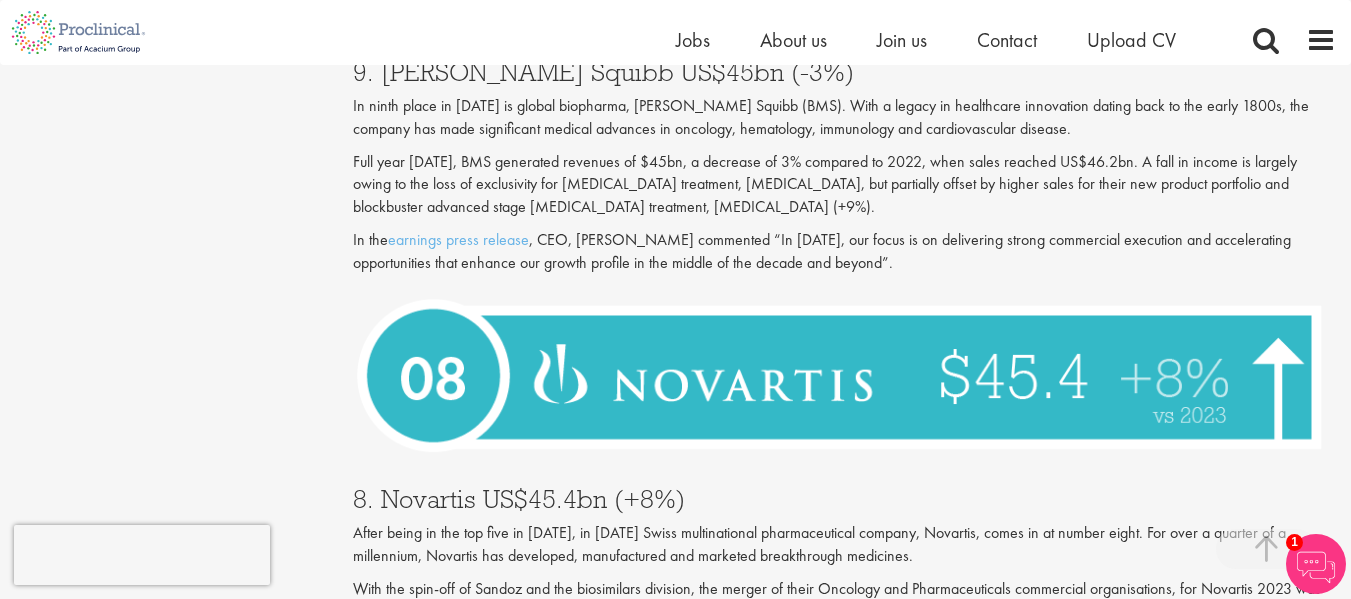 scroll, scrollTop: 2868, scrollLeft: 0, axis: vertical 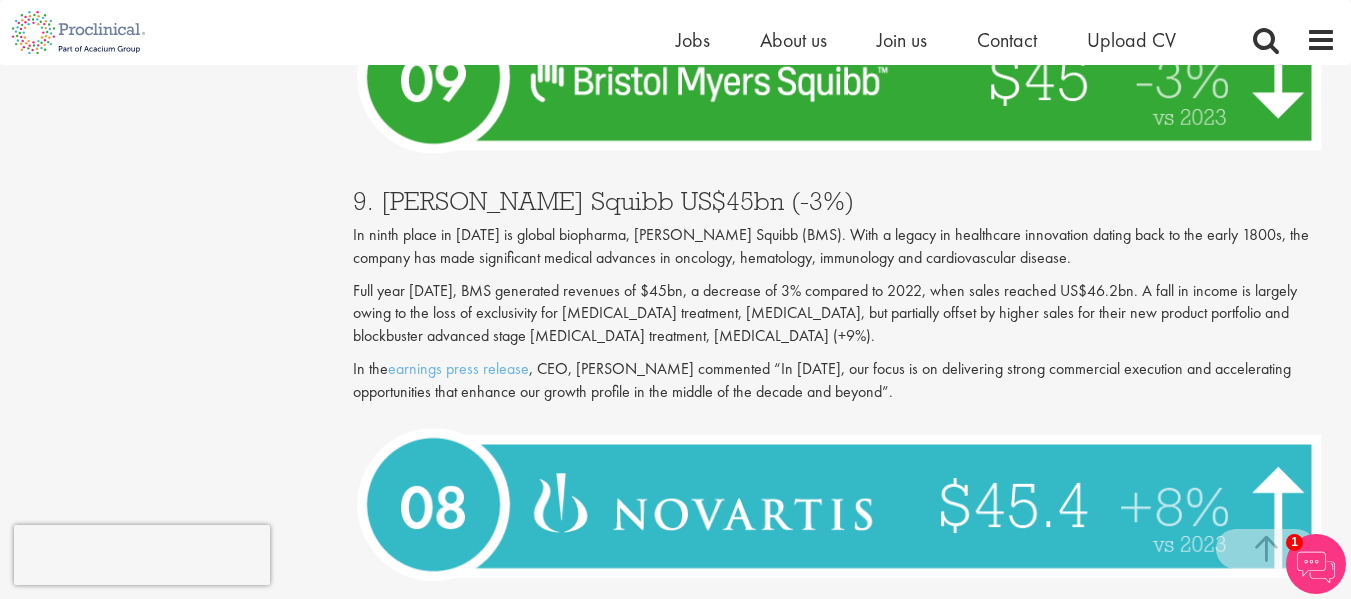 click at bounding box center (844, 504) 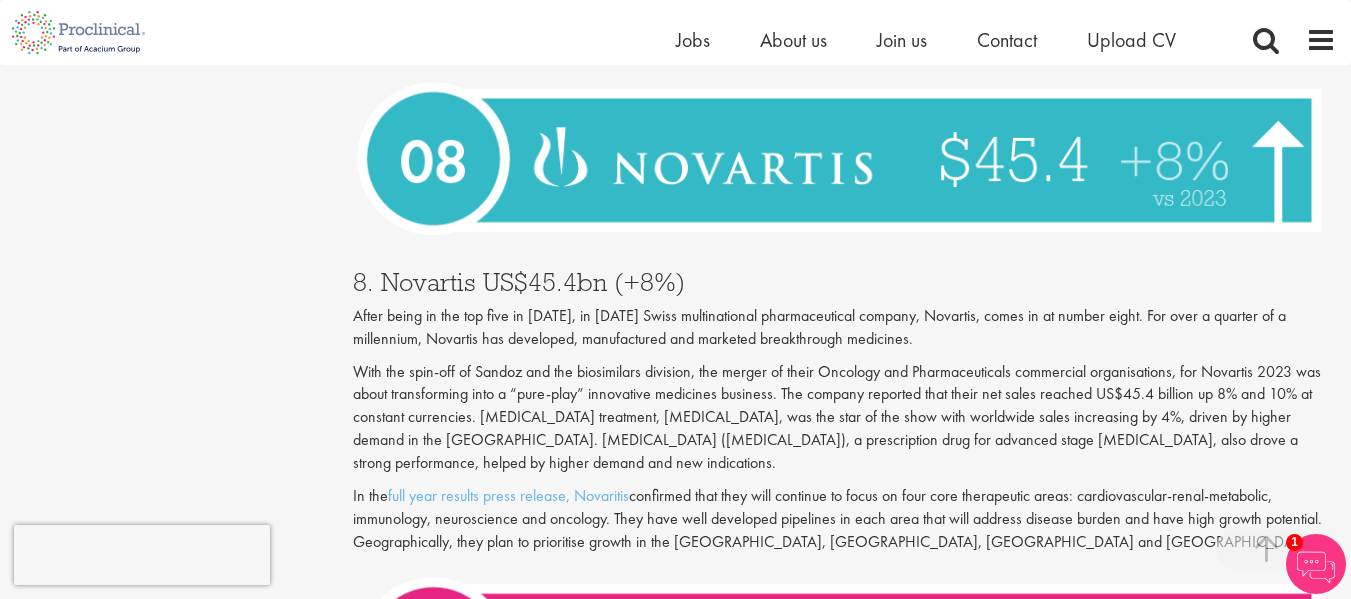 scroll, scrollTop: 3268, scrollLeft: 0, axis: vertical 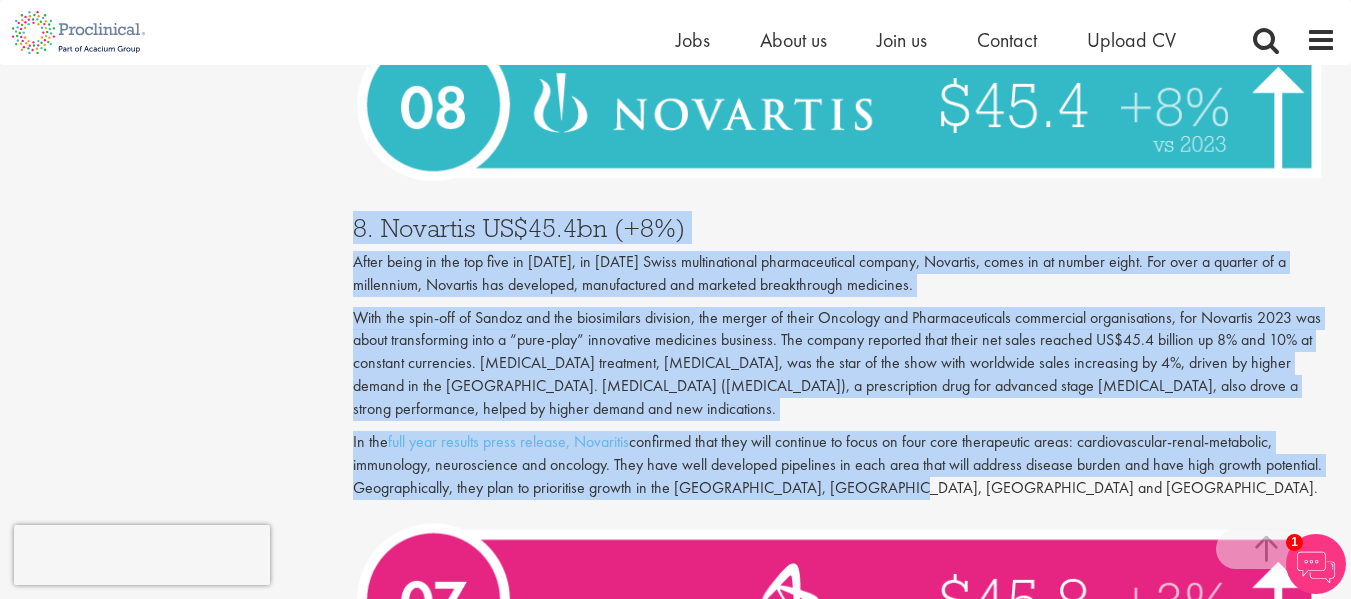 drag, startPoint x: 356, startPoint y: 197, endPoint x: 903, endPoint y: 457, distance: 605.6476 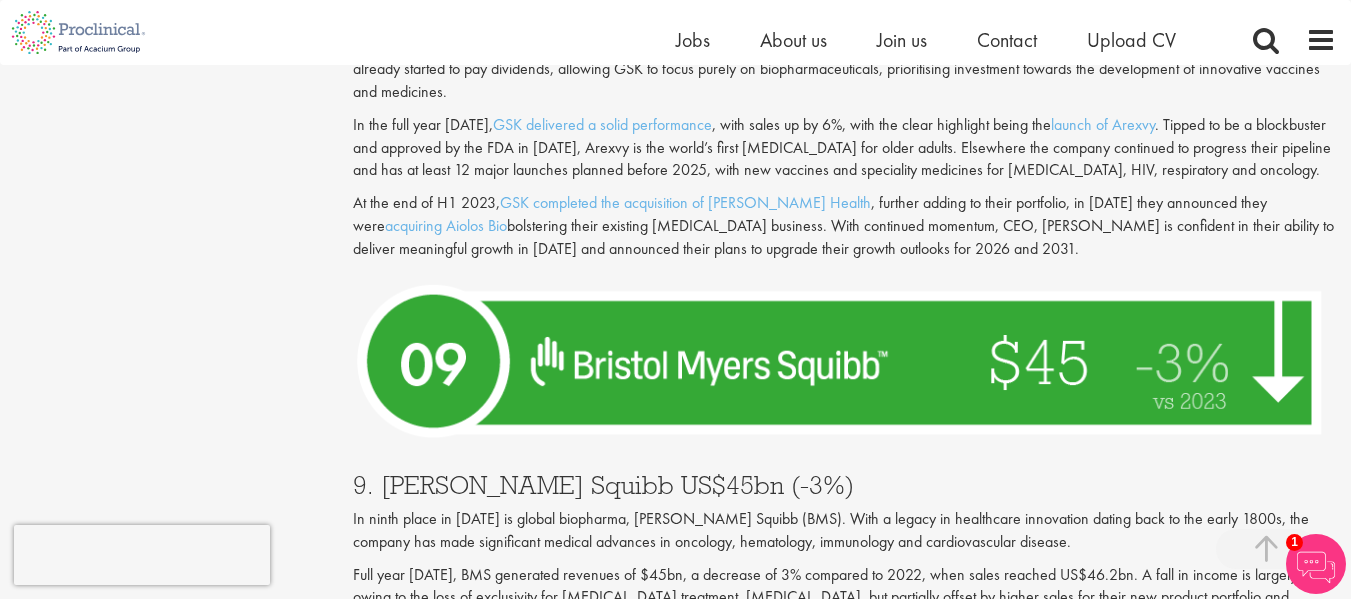 scroll, scrollTop: 2568, scrollLeft: 0, axis: vertical 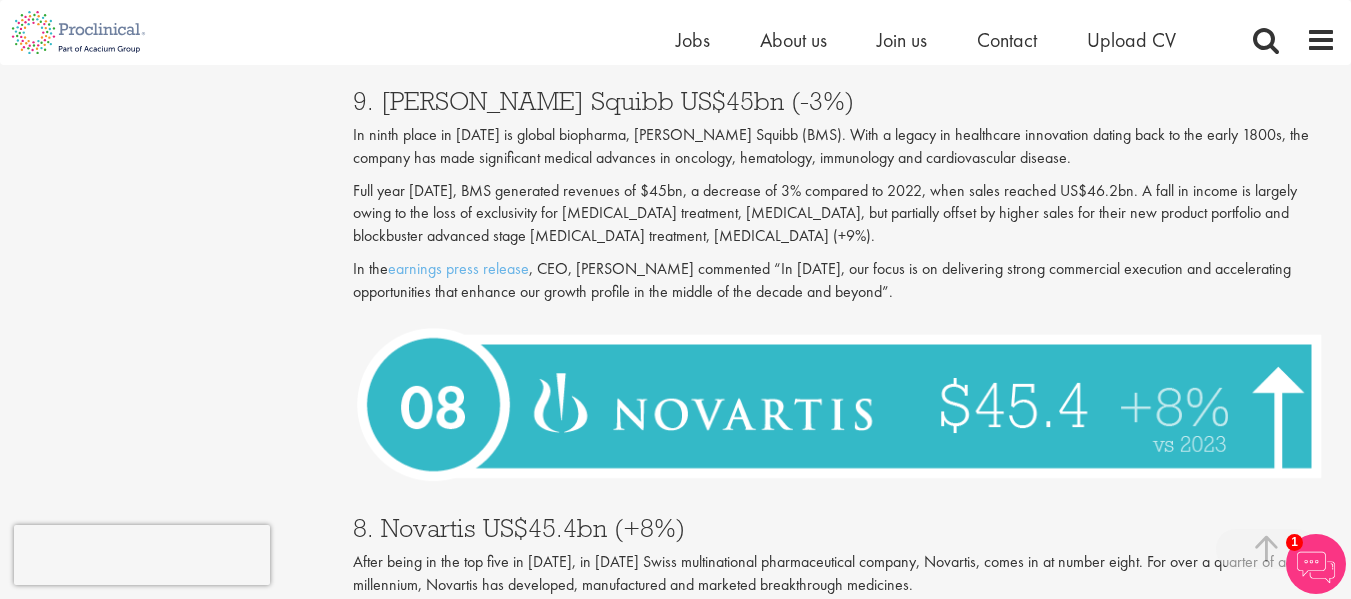 drag, startPoint x: 355, startPoint y: 74, endPoint x: 905, endPoint y: 269, distance: 583.5452 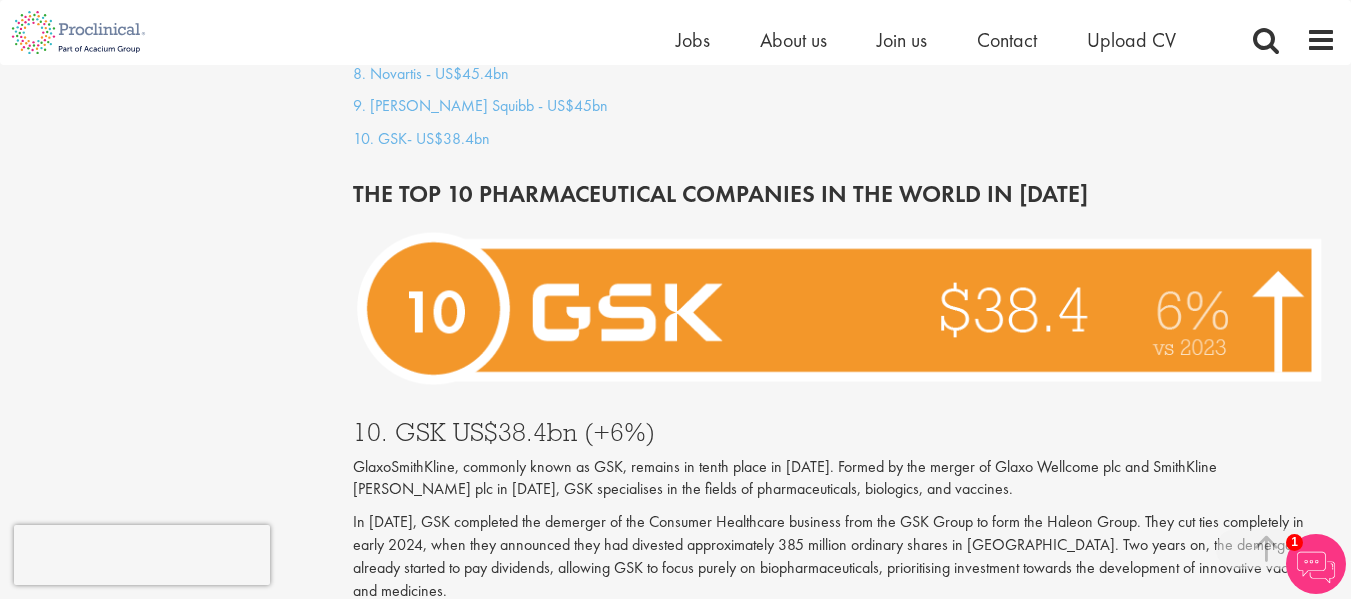 scroll, scrollTop: 1968, scrollLeft: 0, axis: vertical 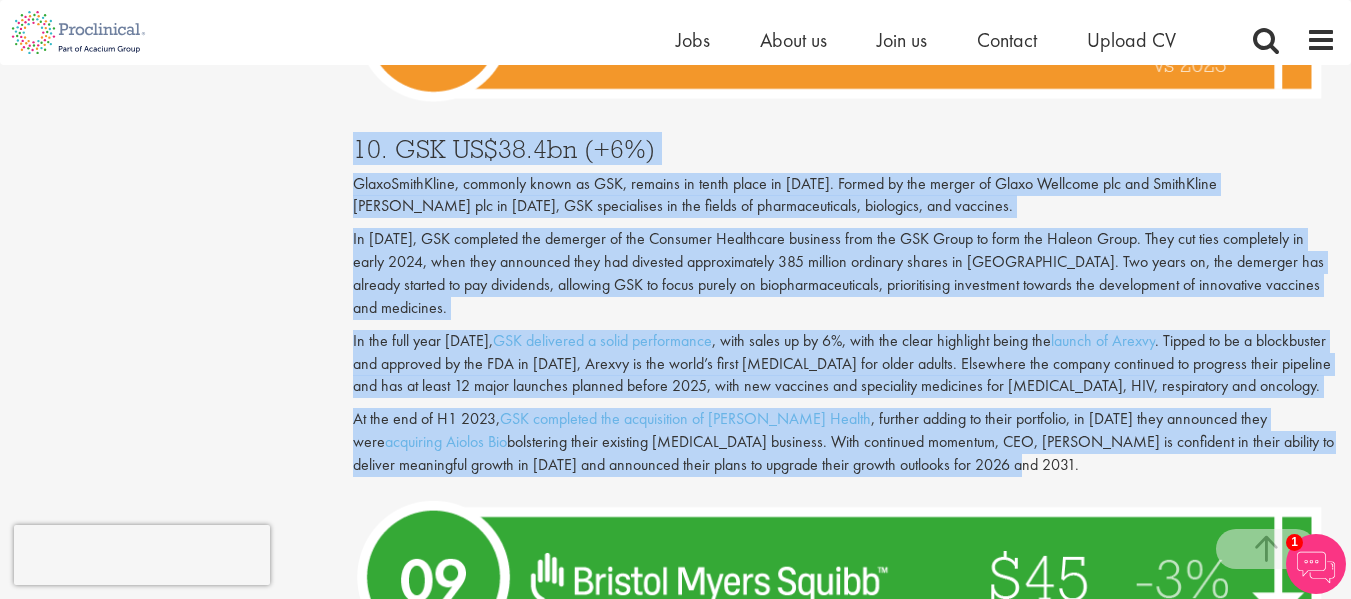 drag, startPoint x: 359, startPoint y: 122, endPoint x: 1042, endPoint y: 449, distance: 757.2437 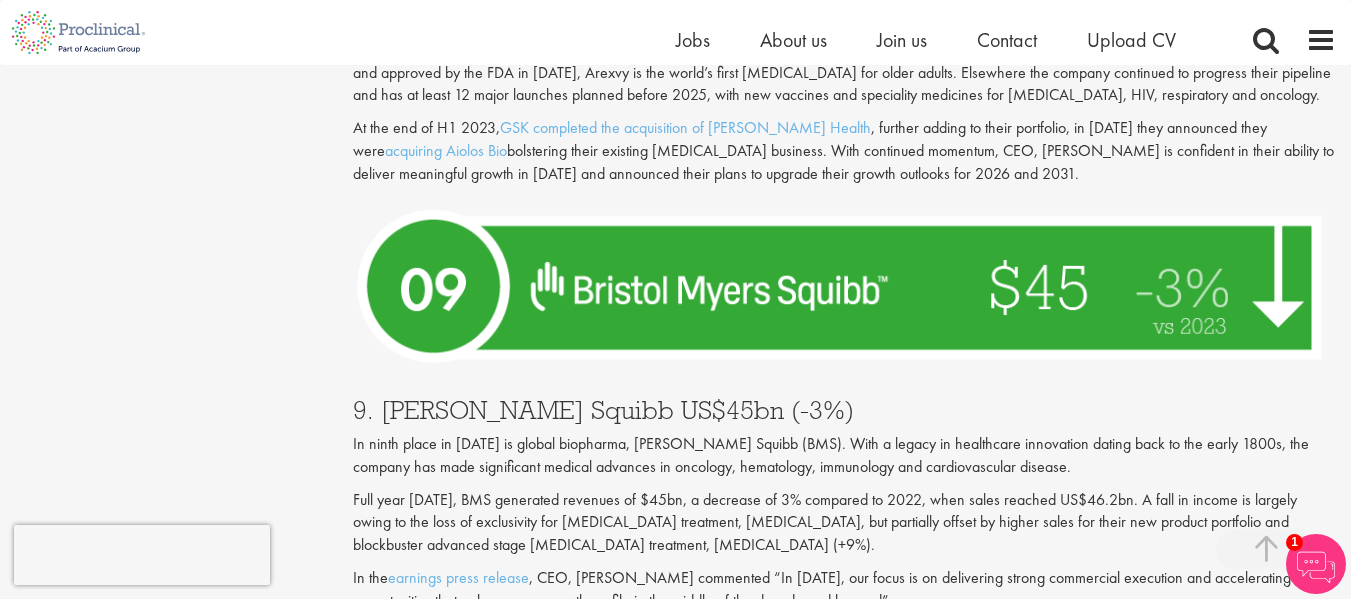 scroll, scrollTop: 2668, scrollLeft: 0, axis: vertical 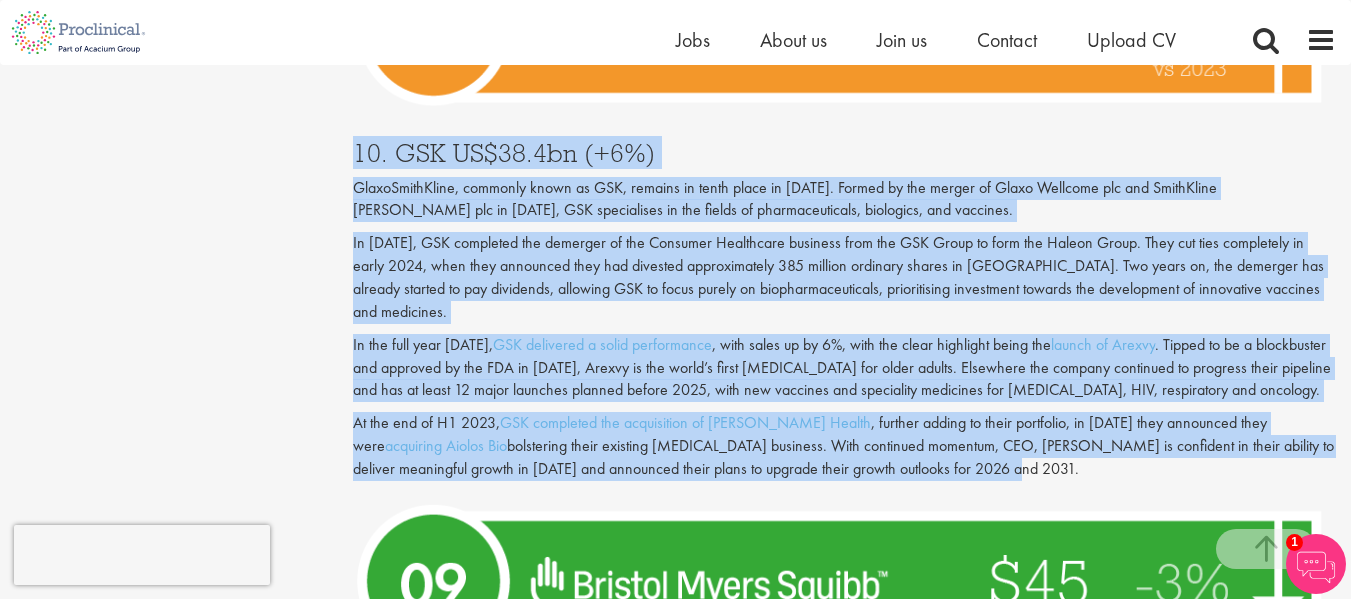 drag, startPoint x: 358, startPoint y: 131, endPoint x: 1045, endPoint y: 440, distance: 753.2928 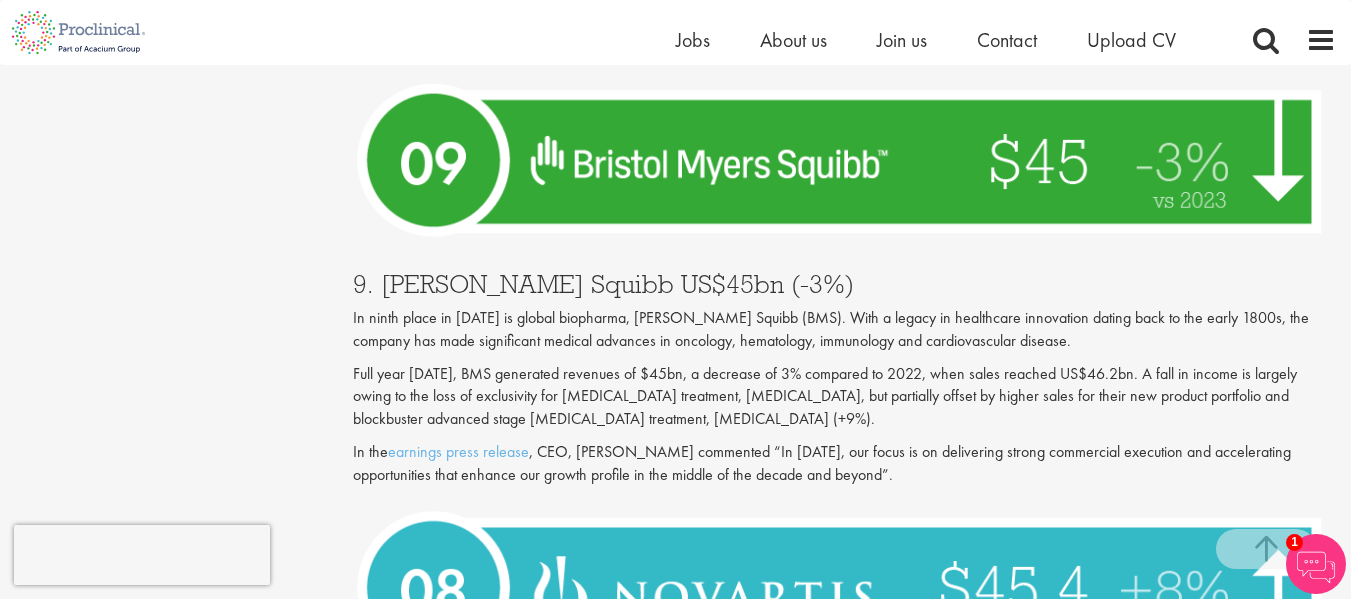 scroll, scrollTop: 2588, scrollLeft: 0, axis: vertical 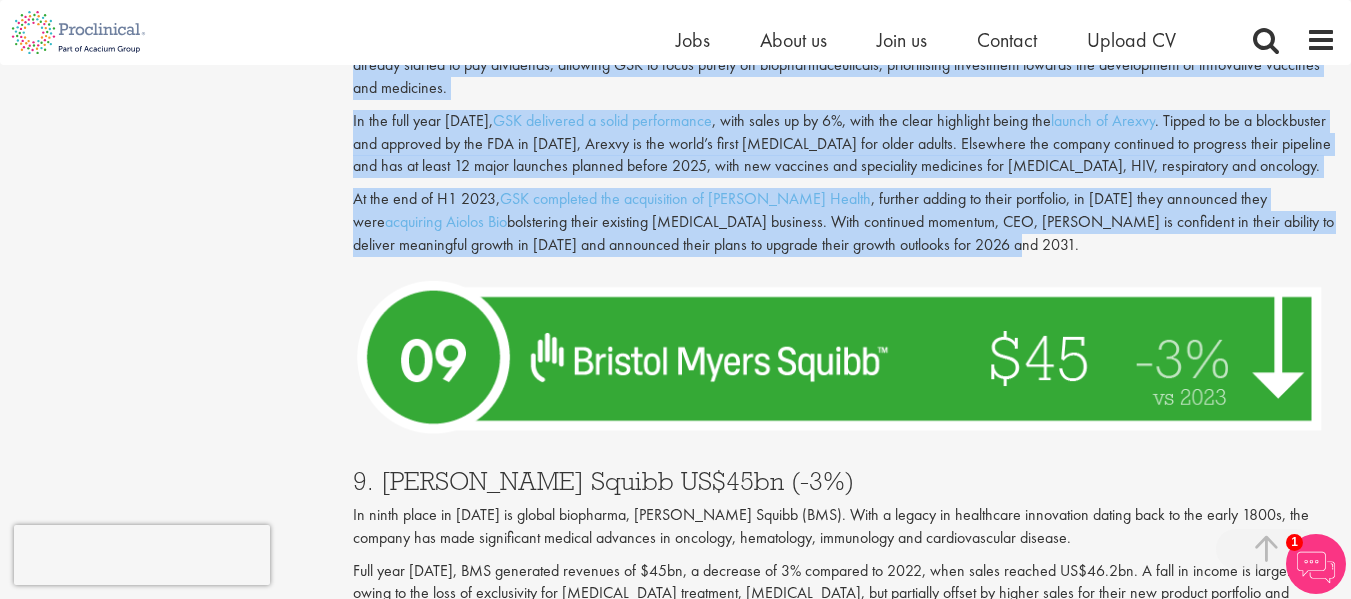 click on "At the end of H1 2023,  GSK completed the acquisition of Bellus Health , further adding to their portfolio, in February 2024 they announced they were  acquiring Aiolos Bio  bolstering their existing asthma business. With continued momentum, CEO, Emma Walmsley is confident in their ability to deliver meaningful growth in 2024 and announced their plans to upgrade their growth outlooks for 2026 and 2031." at bounding box center [844, 222] 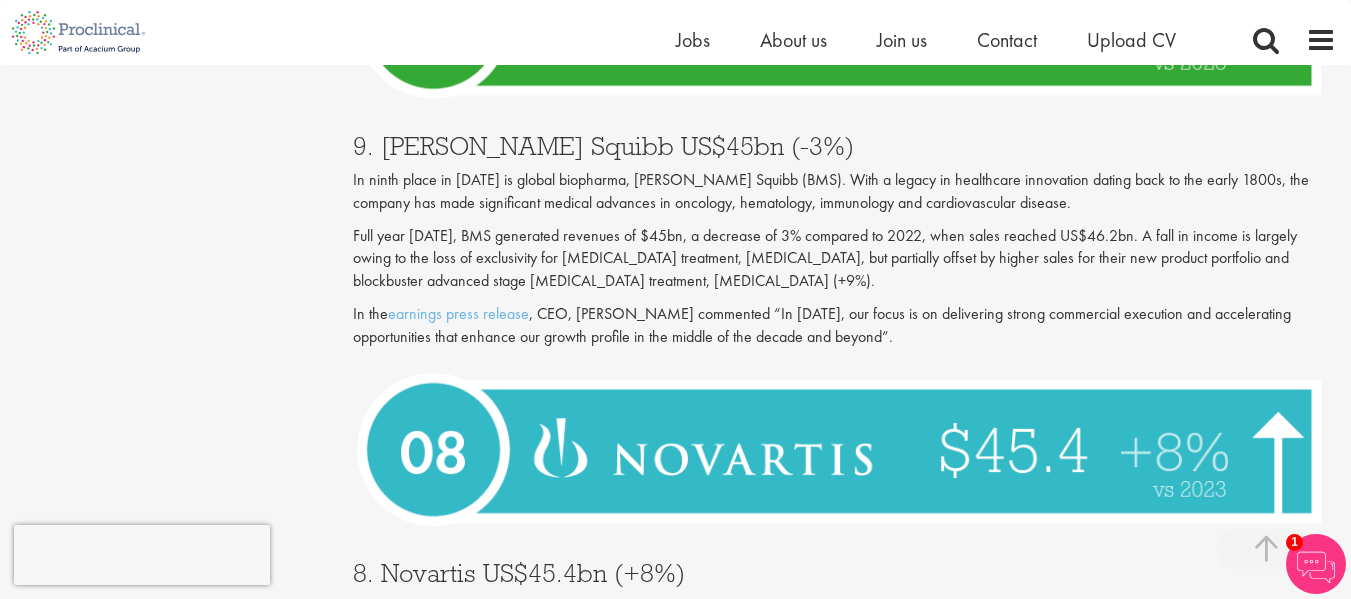 scroll, scrollTop: 2888, scrollLeft: 0, axis: vertical 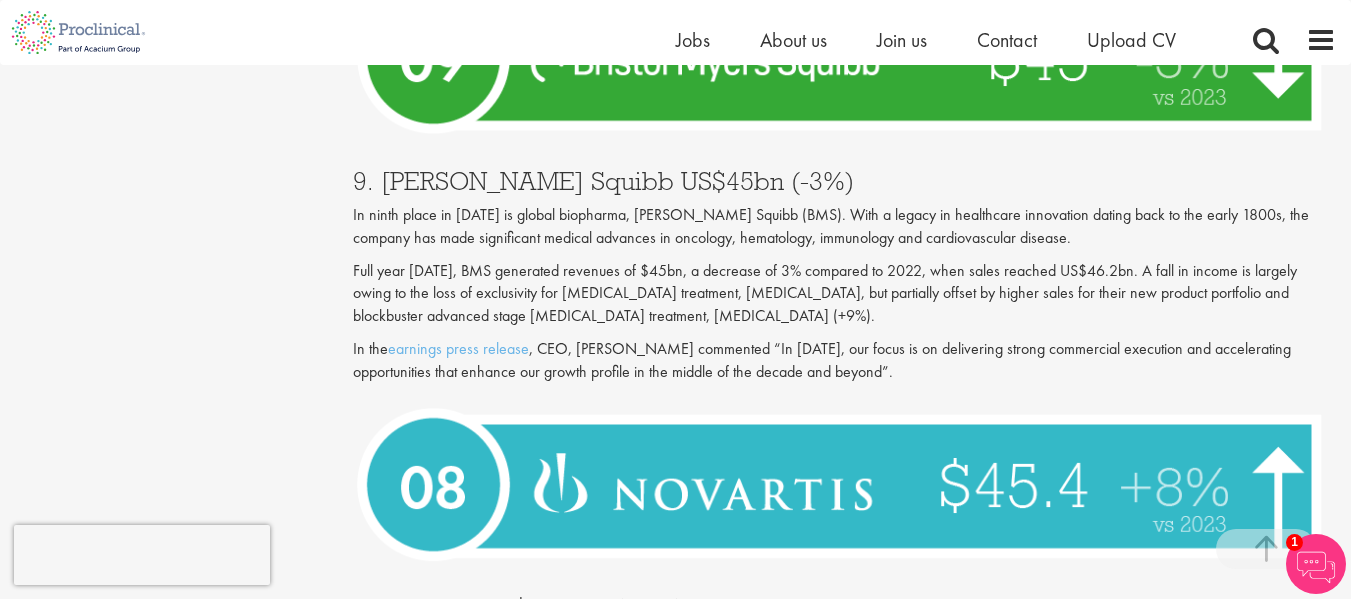 drag, startPoint x: 353, startPoint y: 148, endPoint x: 908, endPoint y: 347, distance: 589.59814 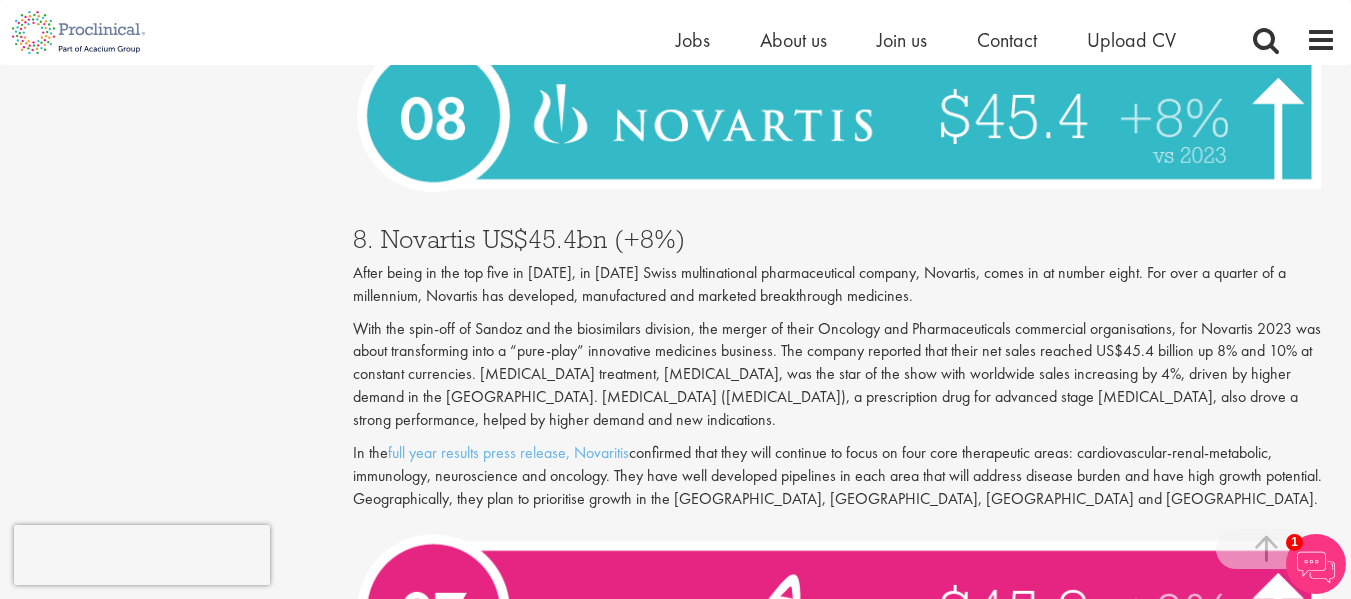 scroll, scrollTop: 3288, scrollLeft: 0, axis: vertical 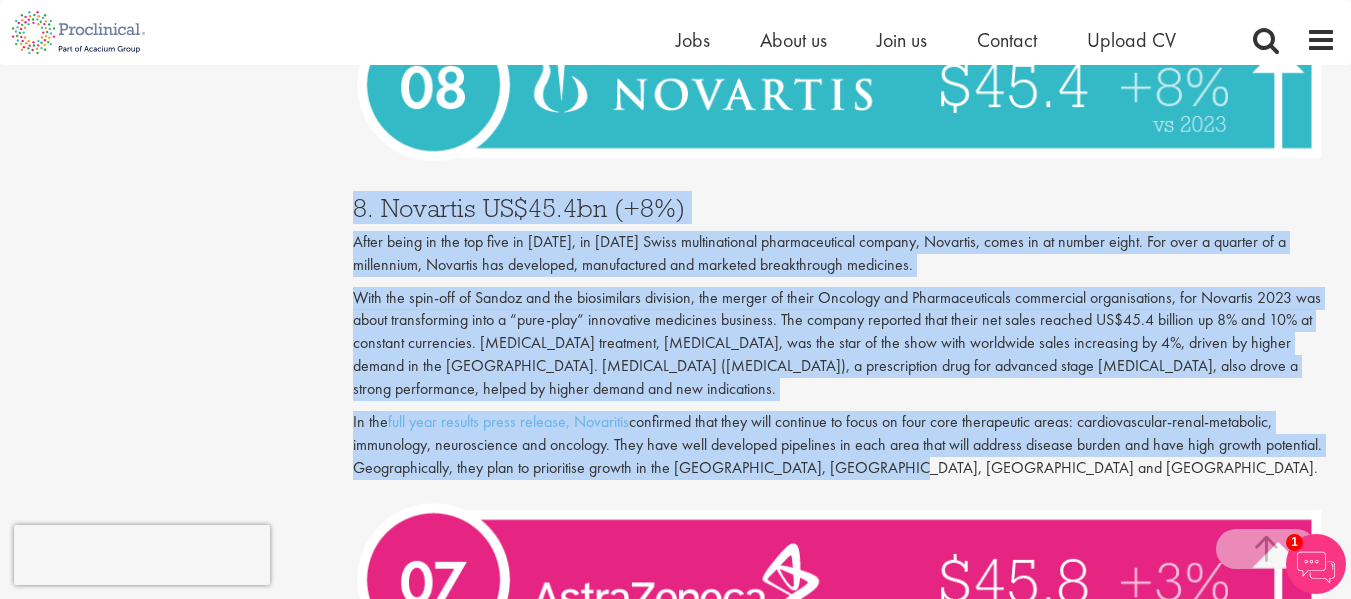 drag, startPoint x: 347, startPoint y: 186, endPoint x: 929, endPoint y: 436, distance: 633.4224 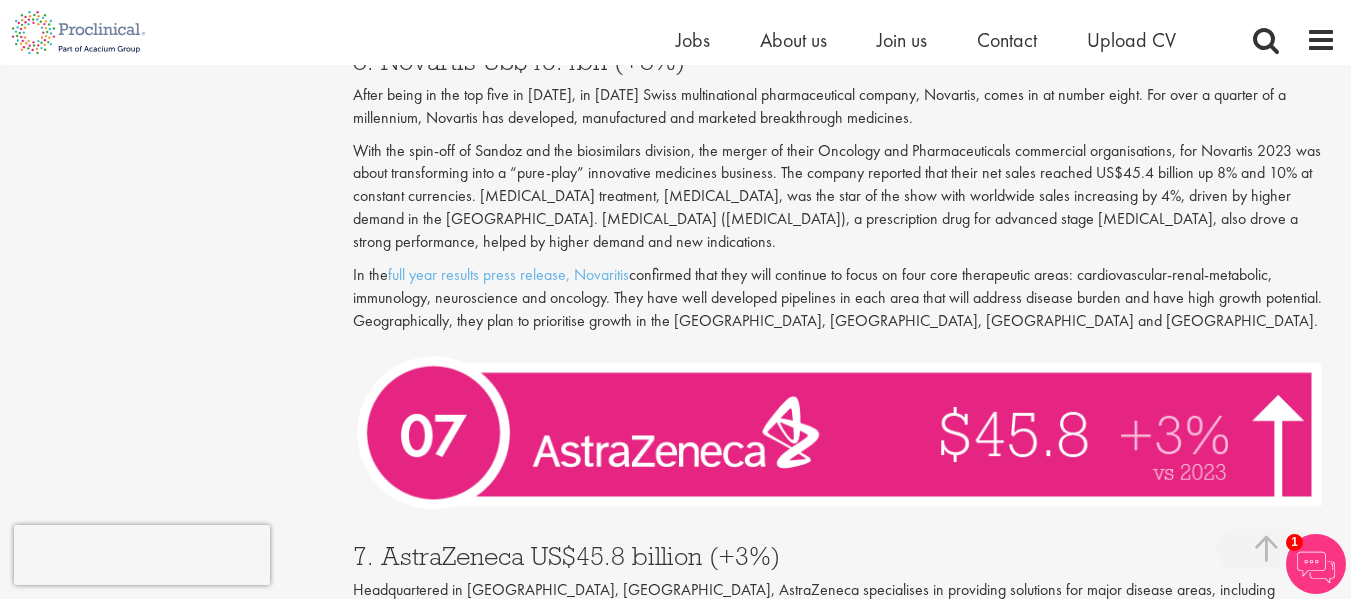 scroll, scrollTop: 3688, scrollLeft: 0, axis: vertical 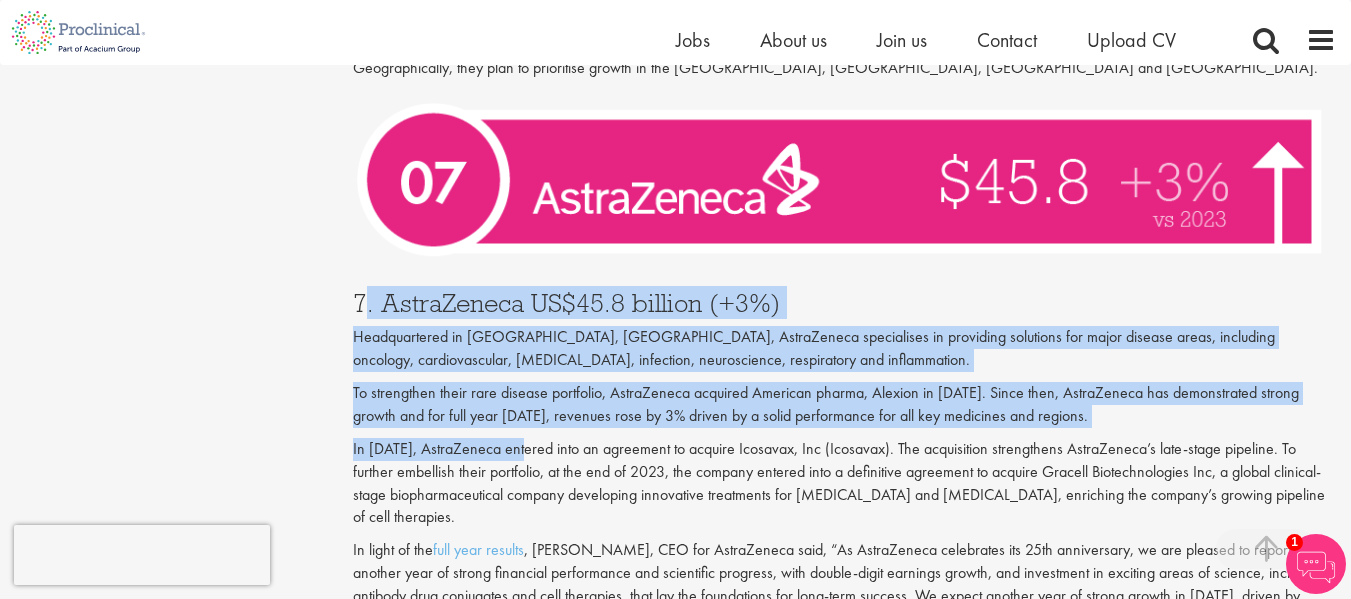 drag, startPoint x: 360, startPoint y: 248, endPoint x: 536, endPoint y: 400, distance: 232.55107 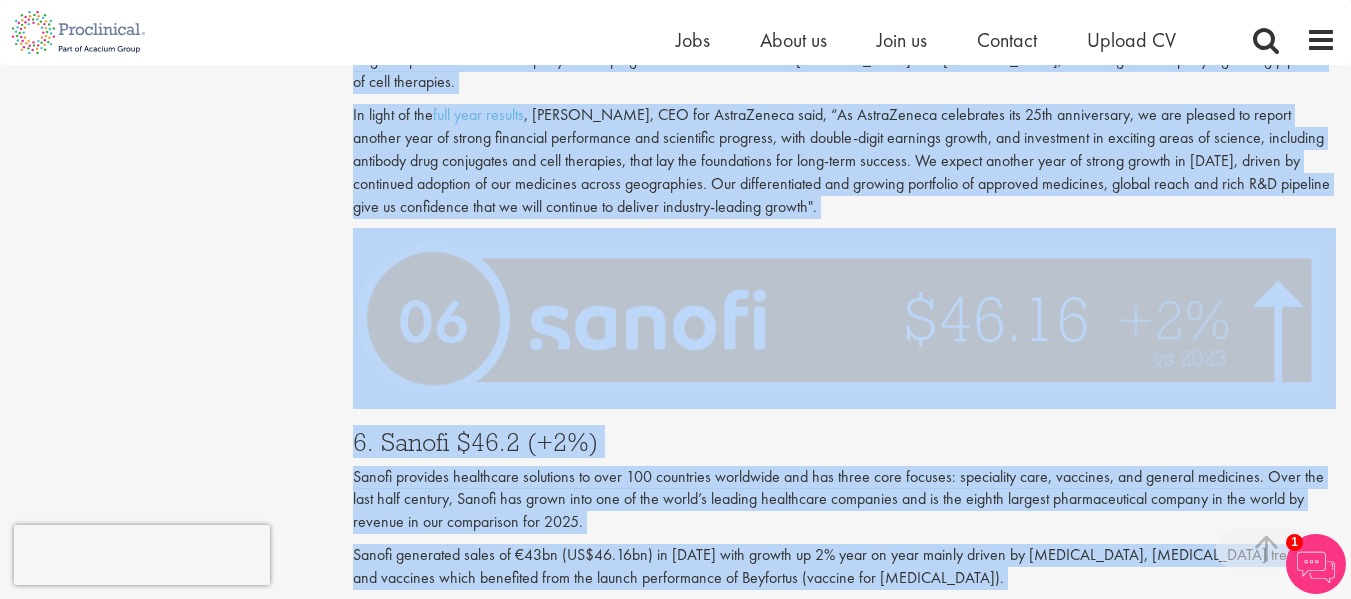 scroll, scrollTop: 4143, scrollLeft: 0, axis: vertical 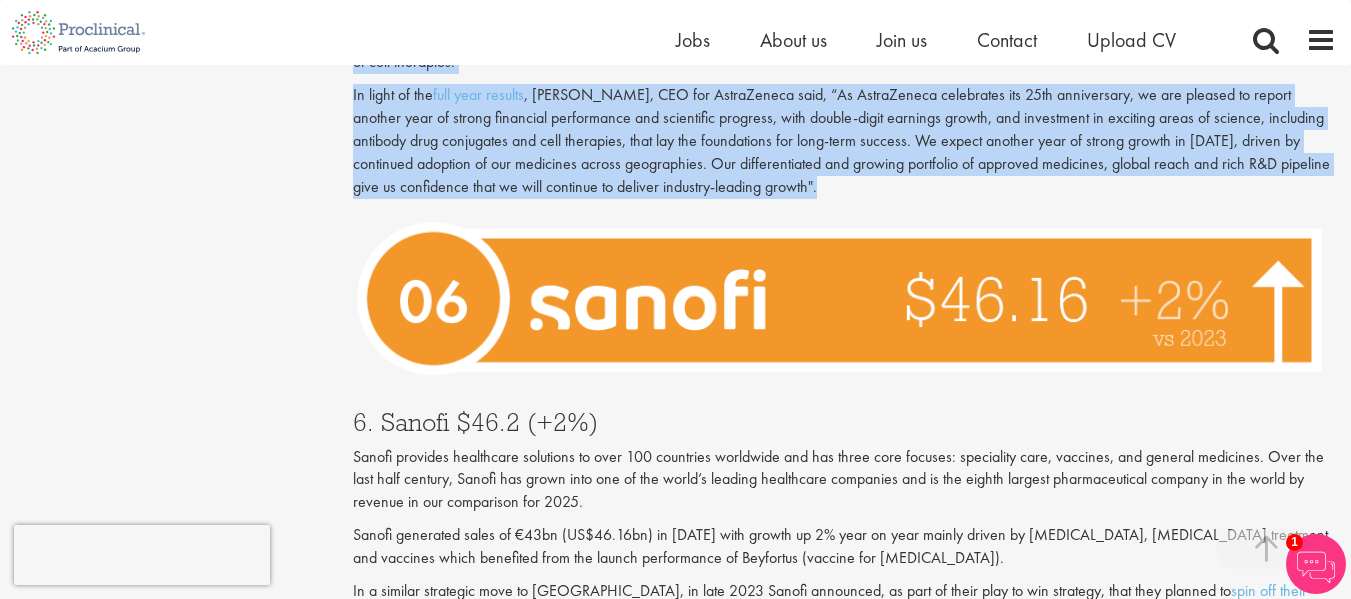 drag, startPoint x: 342, startPoint y: 249, endPoint x: 679, endPoint y: 241, distance: 337.09494 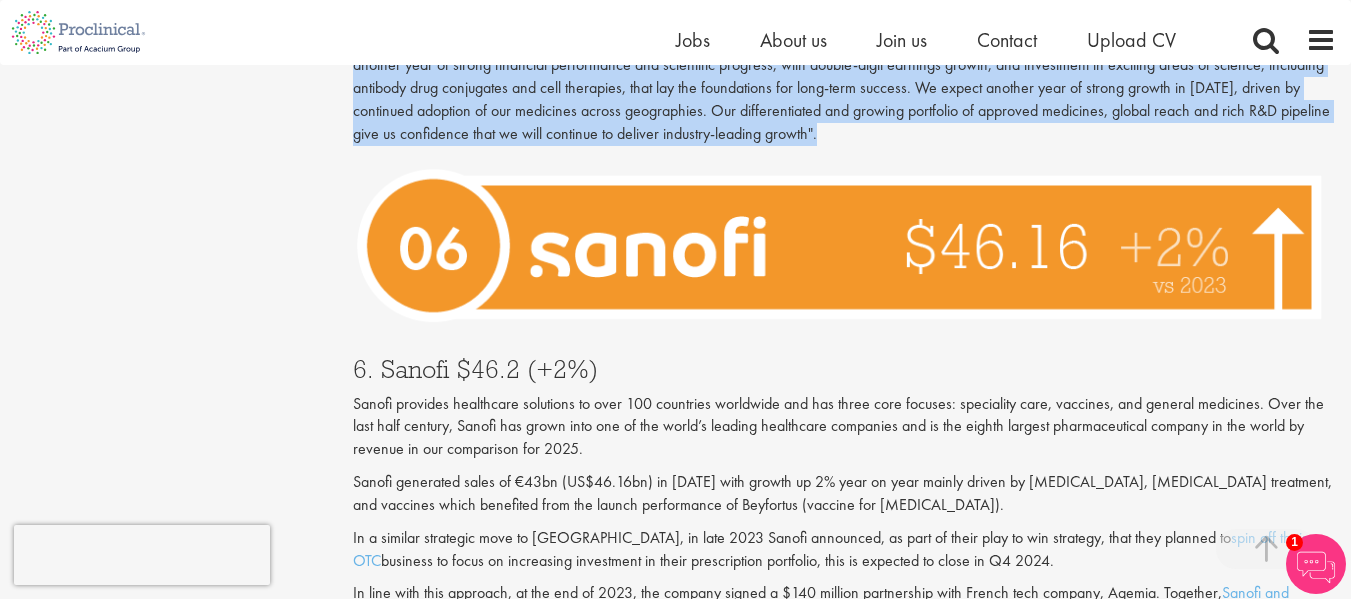 scroll, scrollTop: 4343, scrollLeft: 0, axis: vertical 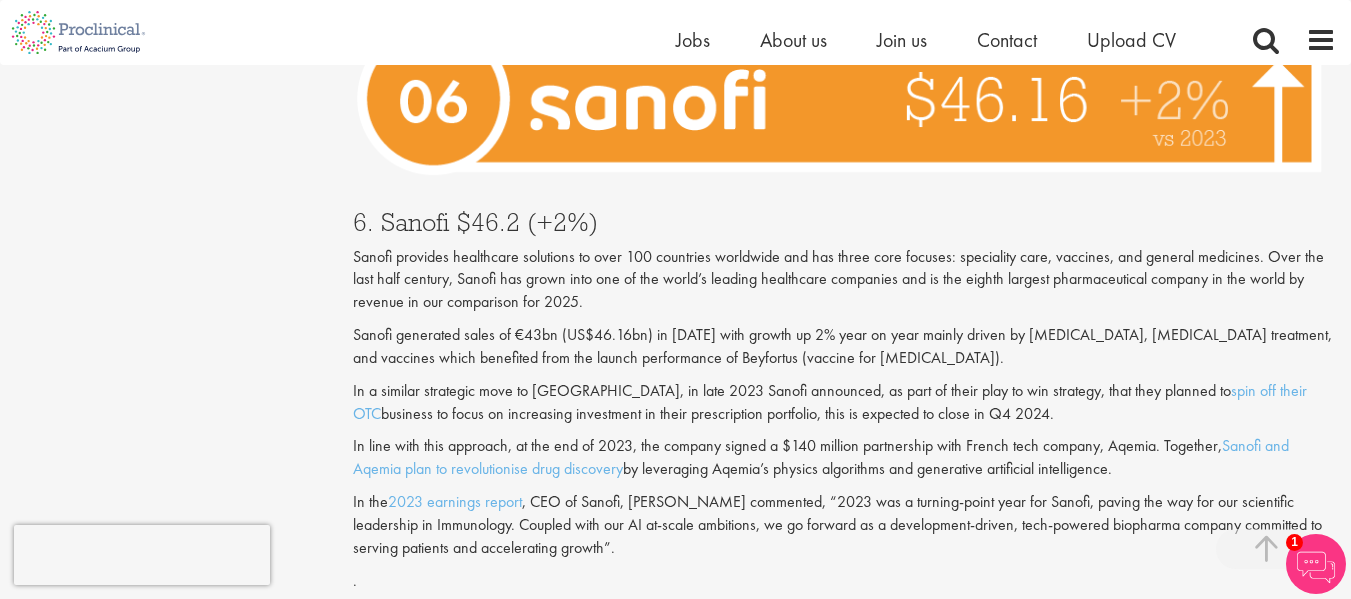 drag, startPoint x: 349, startPoint y: 167, endPoint x: 567, endPoint y: 517, distance: 412.33966 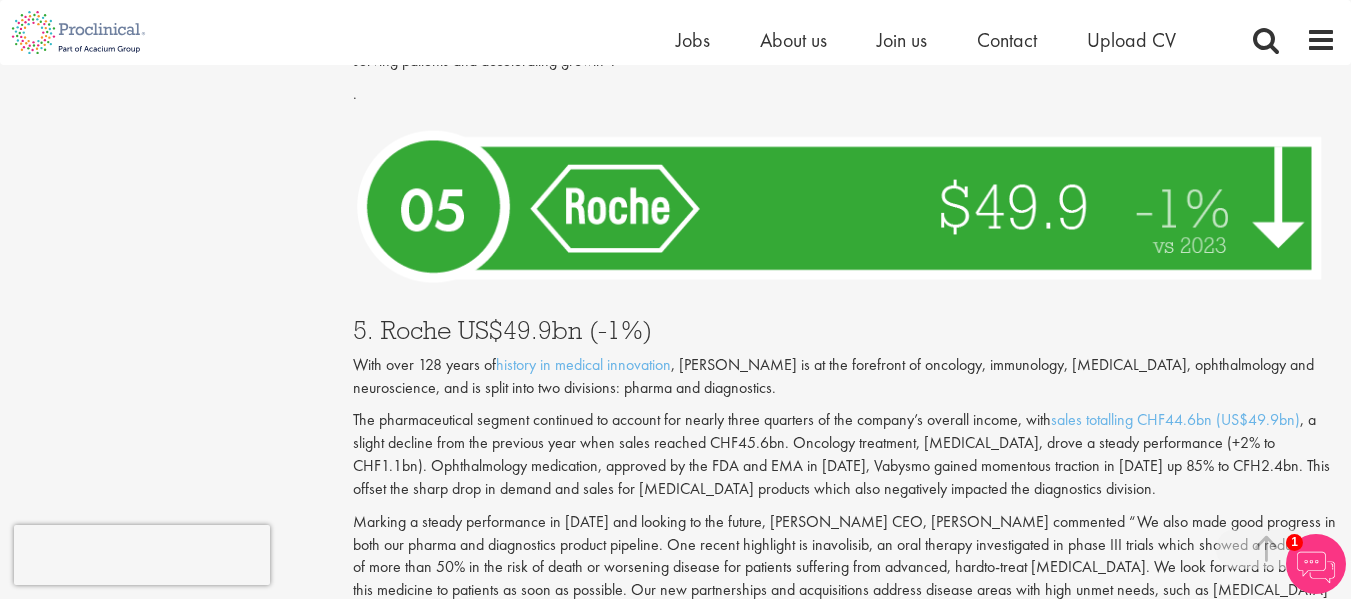 scroll, scrollTop: 4943, scrollLeft: 0, axis: vertical 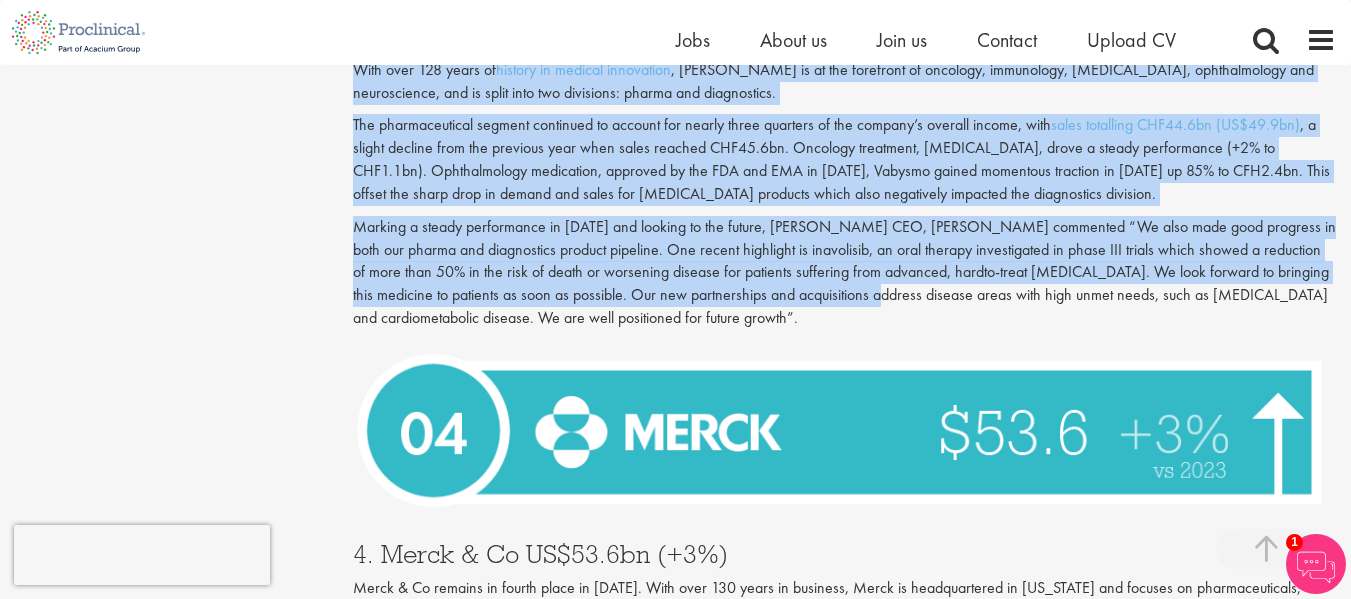 drag, startPoint x: 349, startPoint y: 169, endPoint x: 842, endPoint y: 250, distance: 499.60983 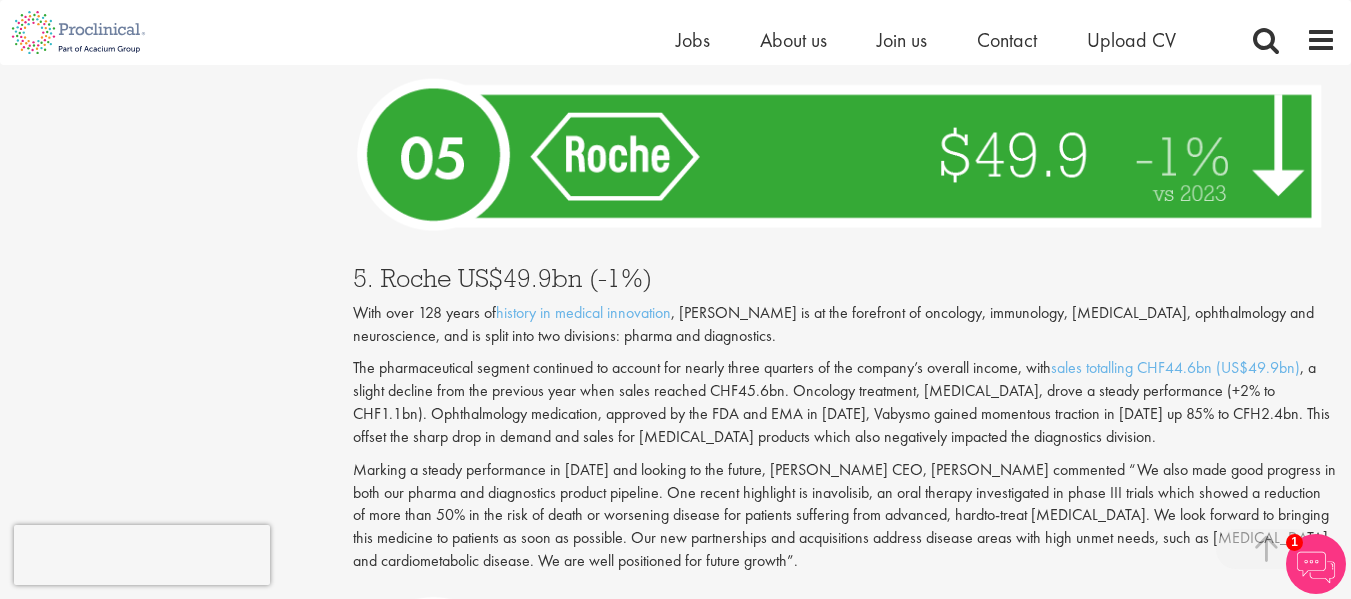 scroll, scrollTop: 4825, scrollLeft: 0, axis: vertical 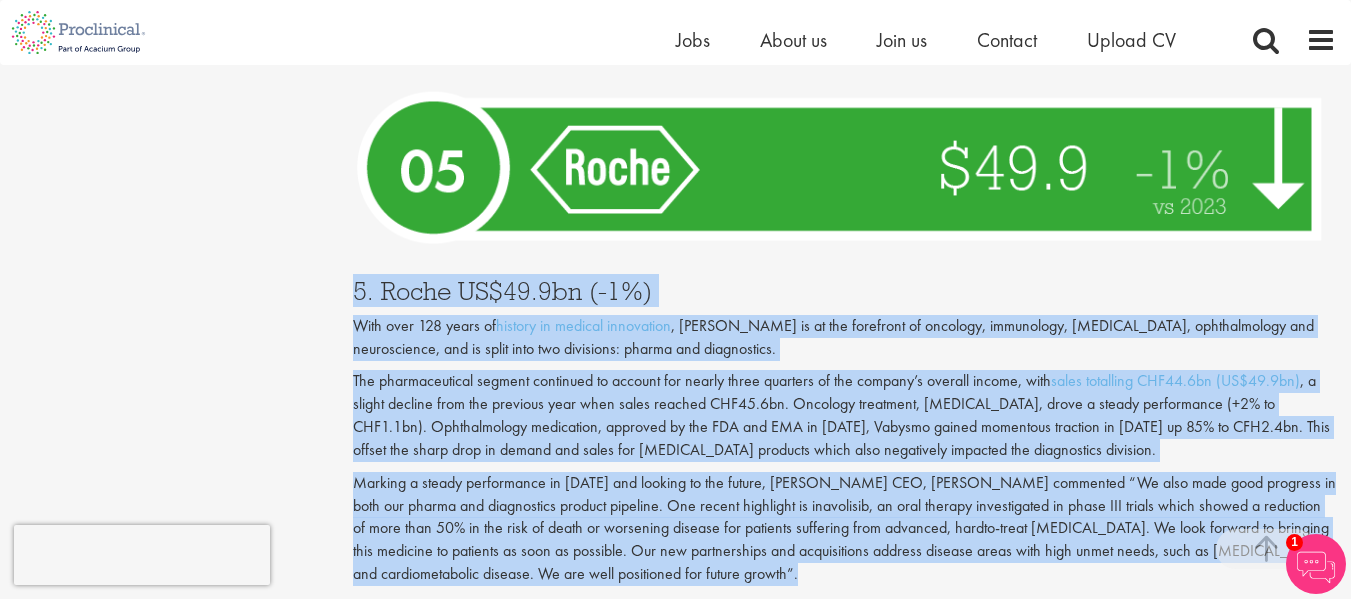 drag, startPoint x: 325, startPoint y: 276, endPoint x: 784, endPoint y: 543, distance: 531.0085 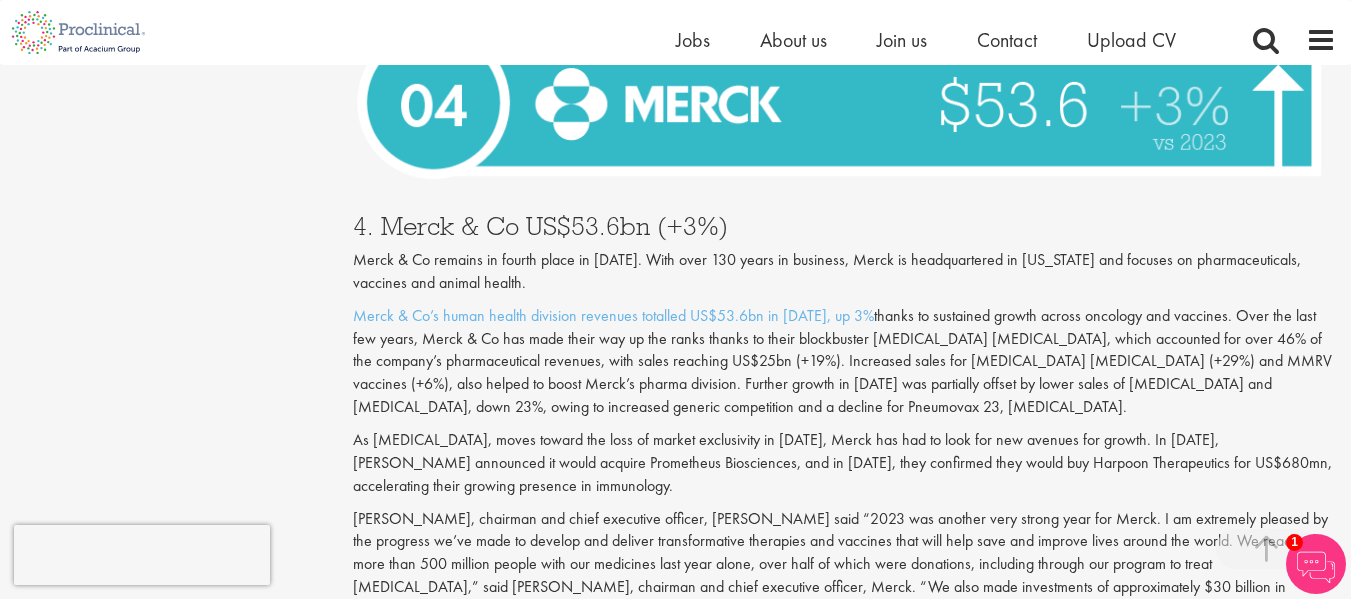 scroll, scrollTop: 5469, scrollLeft: 0, axis: vertical 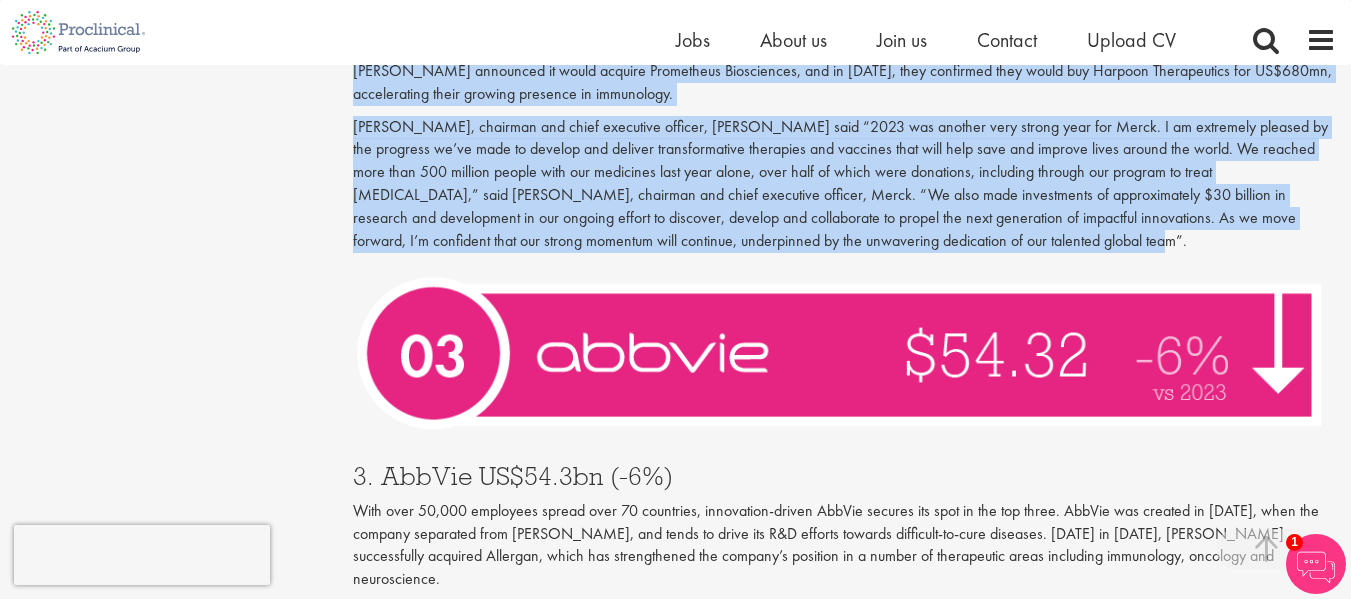 drag, startPoint x: 348, startPoint y: 159, endPoint x: 963, endPoint y: 202, distance: 616.5014 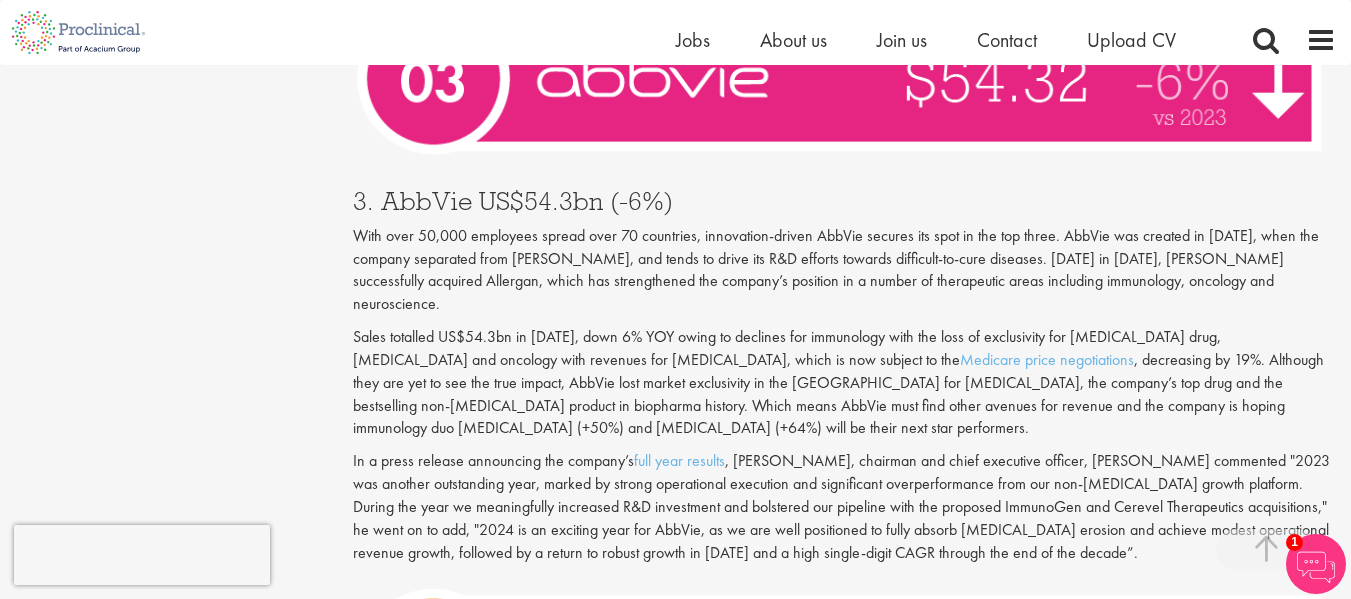 scroll, scrollTop: 6145, scrollLeft: 0, axis: vertical 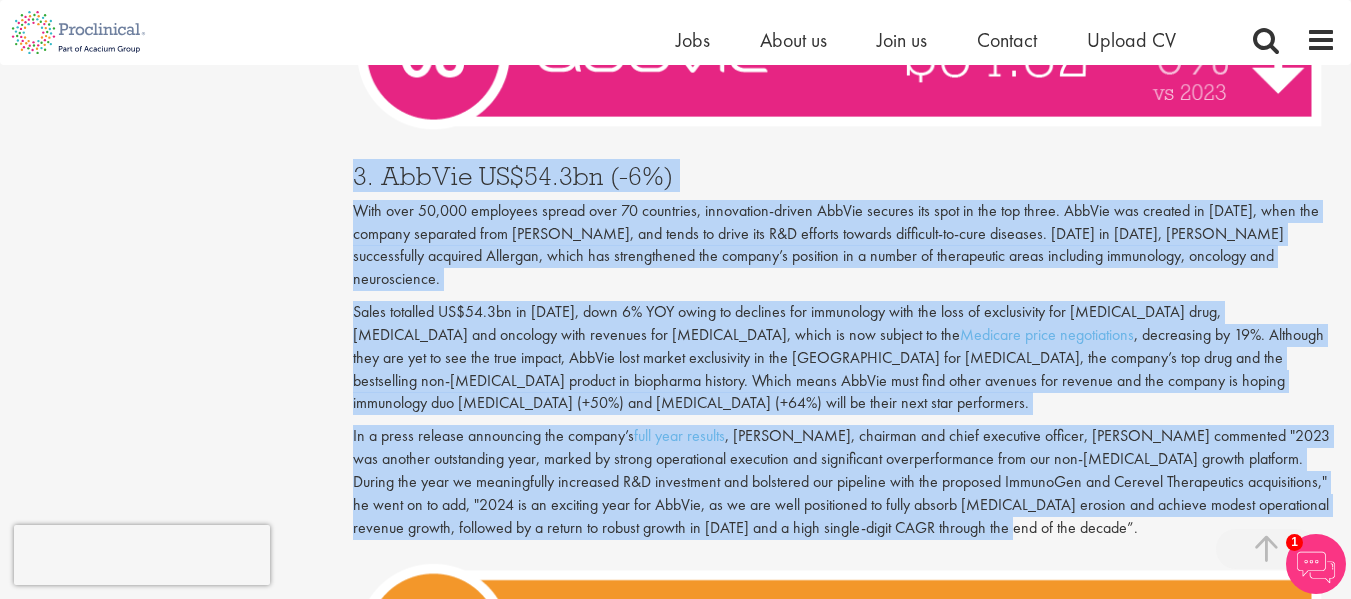 drag, startPoint x: 353, startPoint y: 116, endPoint x: 935, endPoint y: 453, distance: 672.52734 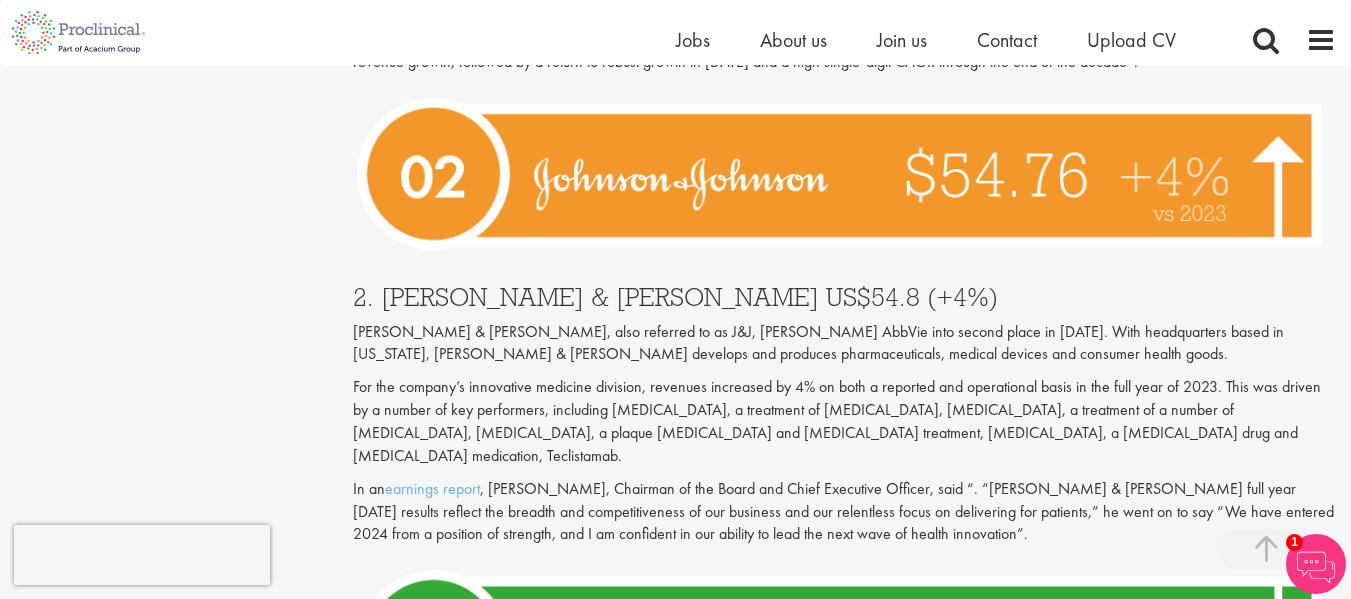 scroll, scrollTop: 6645, scrollLeft: 0, axis: vertical 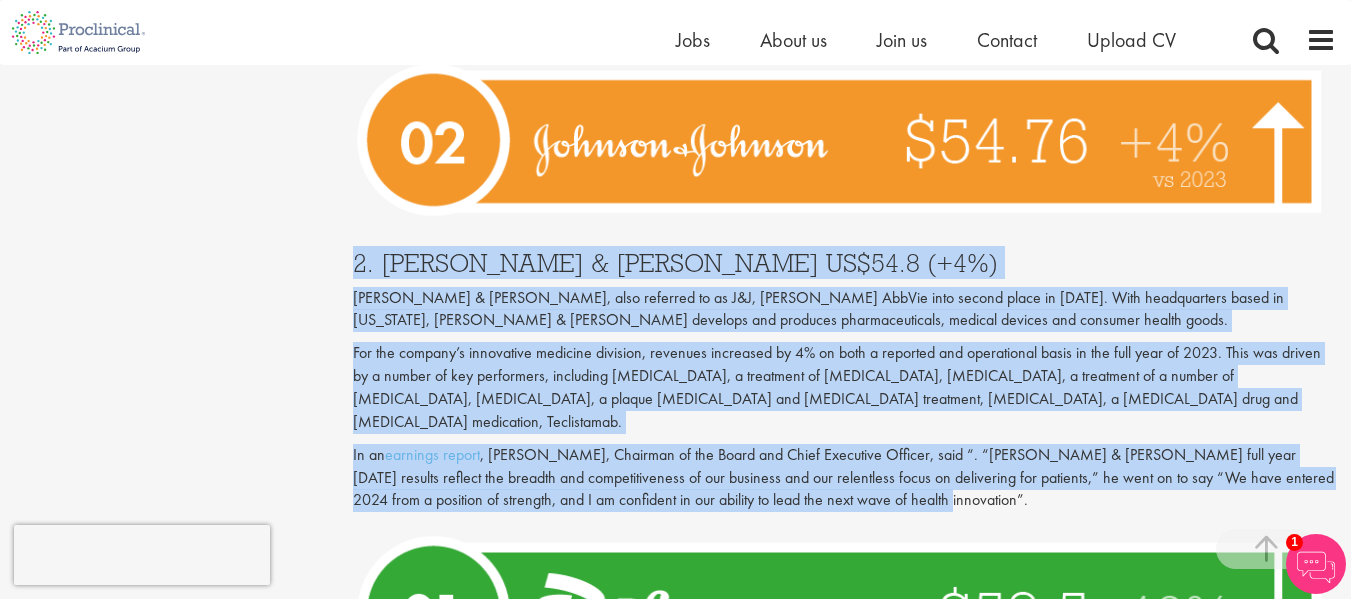 drag, startPoint x: 337, startPoint y: 161, endPoint x: 890, endPoint y: 385, distance: 596.6448 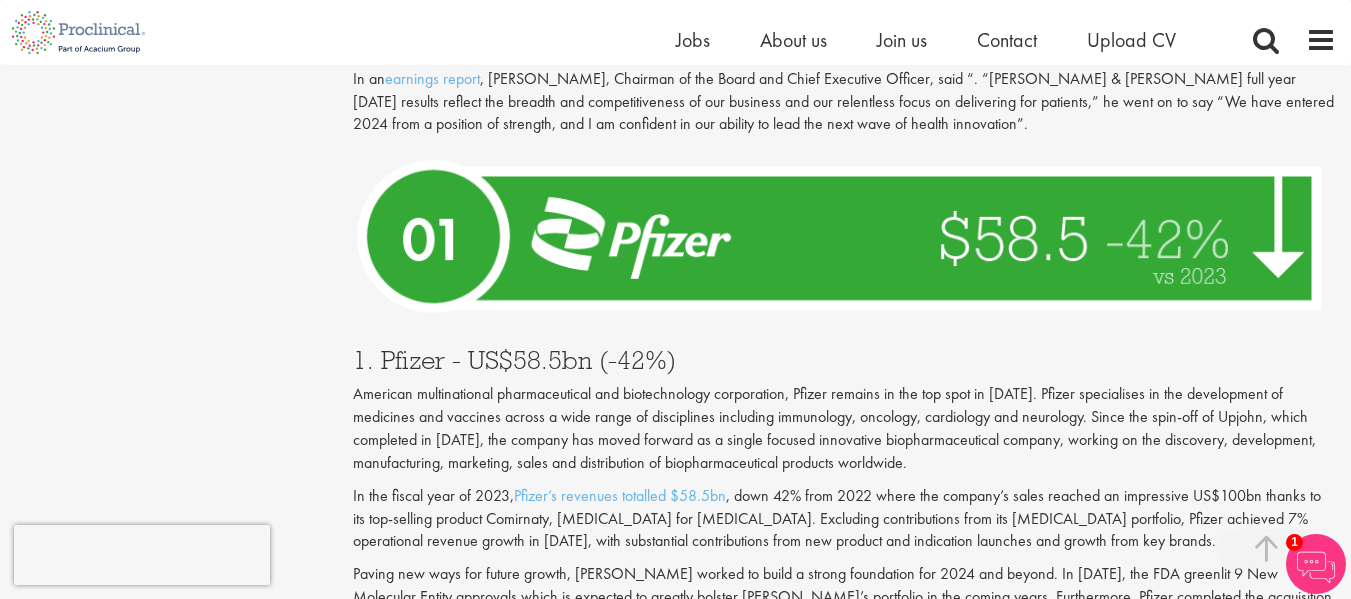scroll, scrollTop: 7145, scrollLeft: 0, axis: vertical 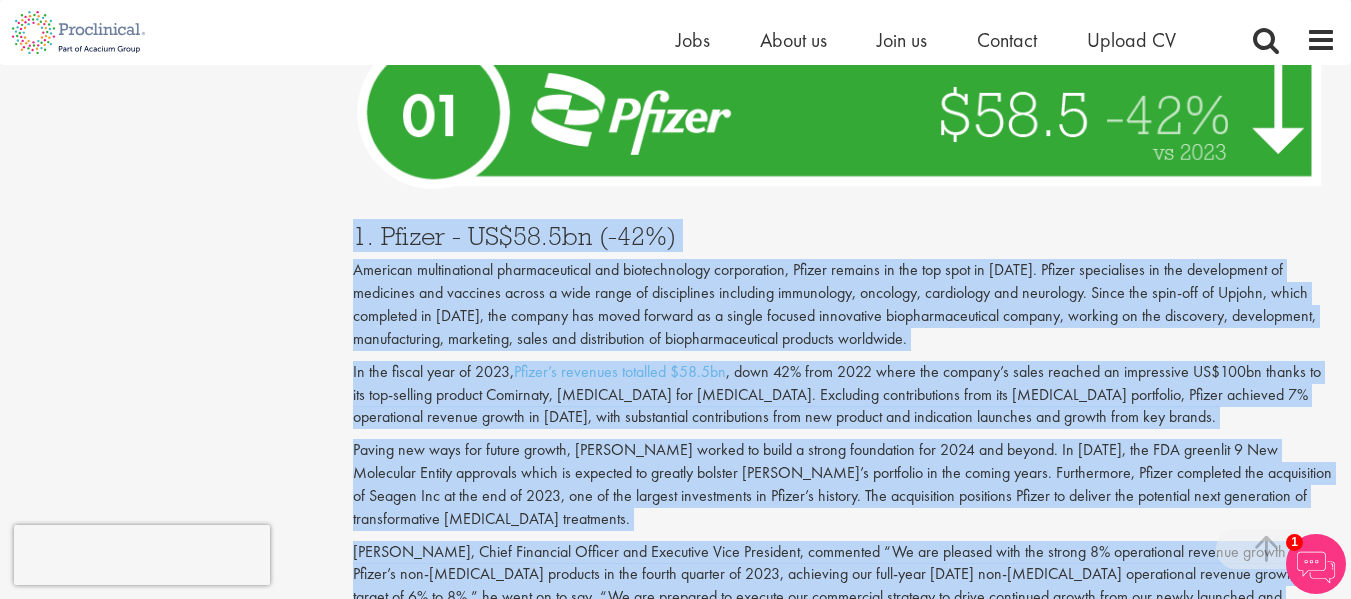 drag, startPoint x: 355, startPoint y: 122, endPoint x: 949, endPoint y: 500, distance: 704.07385 